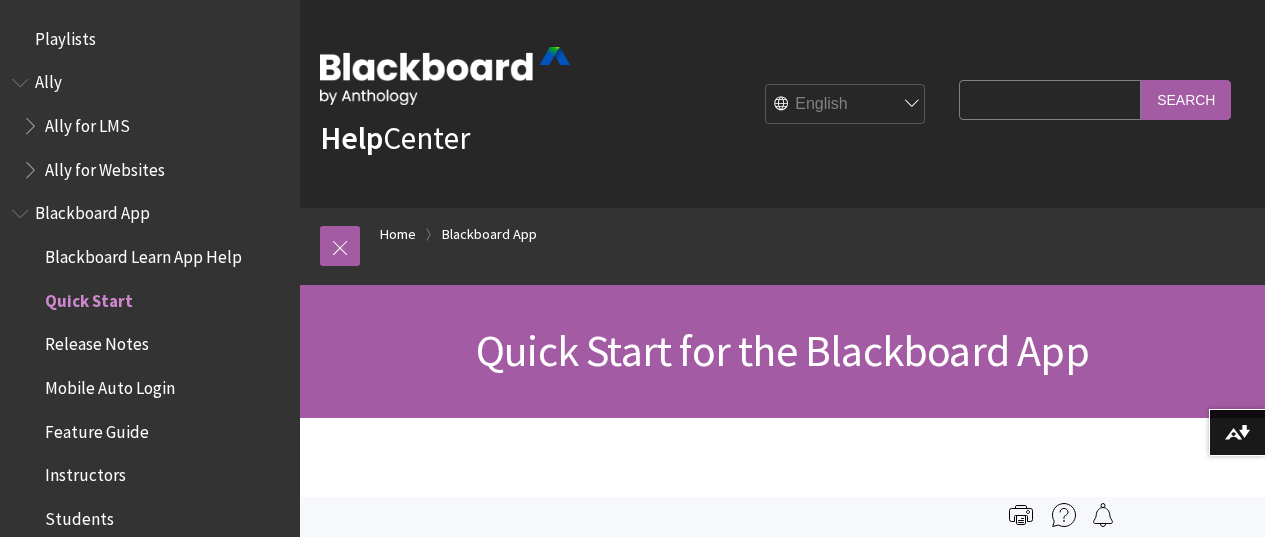 scroll, scrollTop: 0, scrollLeft: 0, axis: both 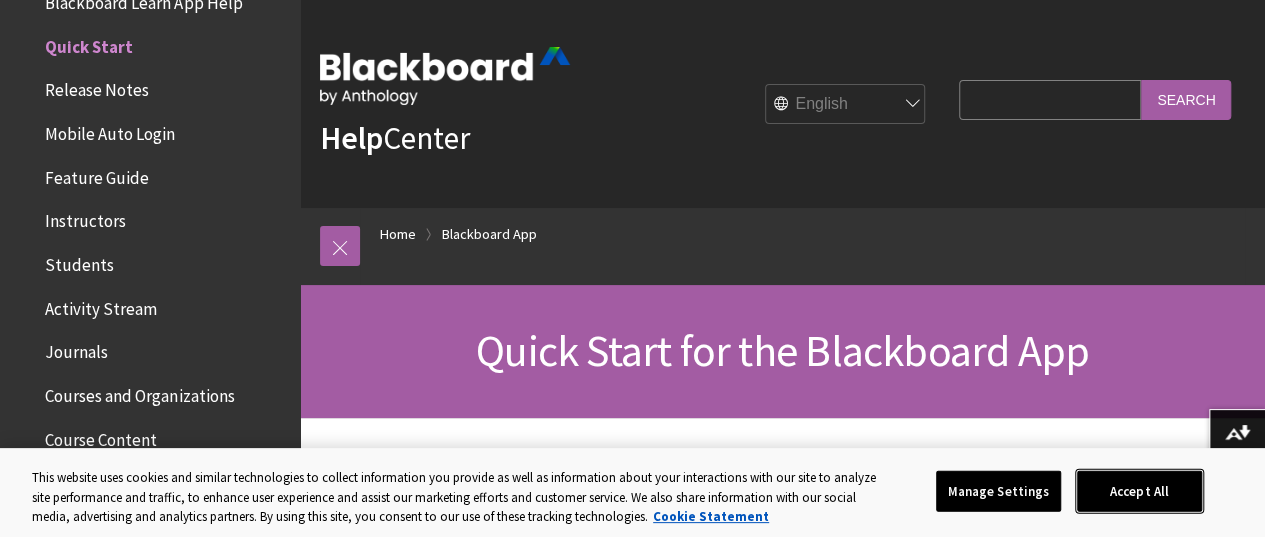 click on "Accept All" at bounding box center [1139, 491] 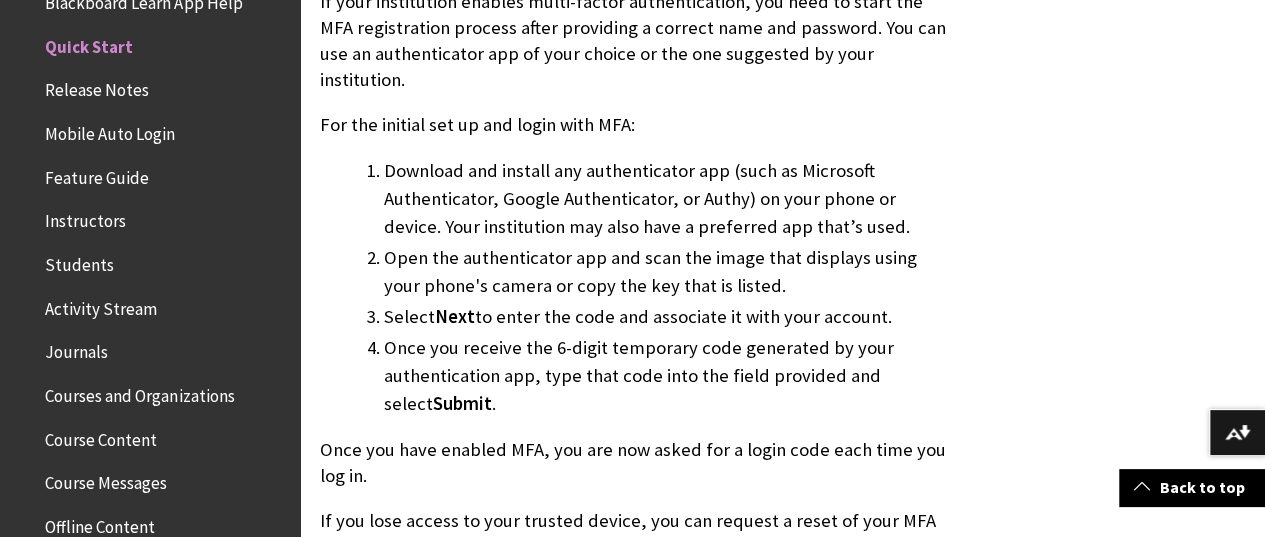 scroll, scrollTop: 2146, scrollLeft: 0, axis: vertical 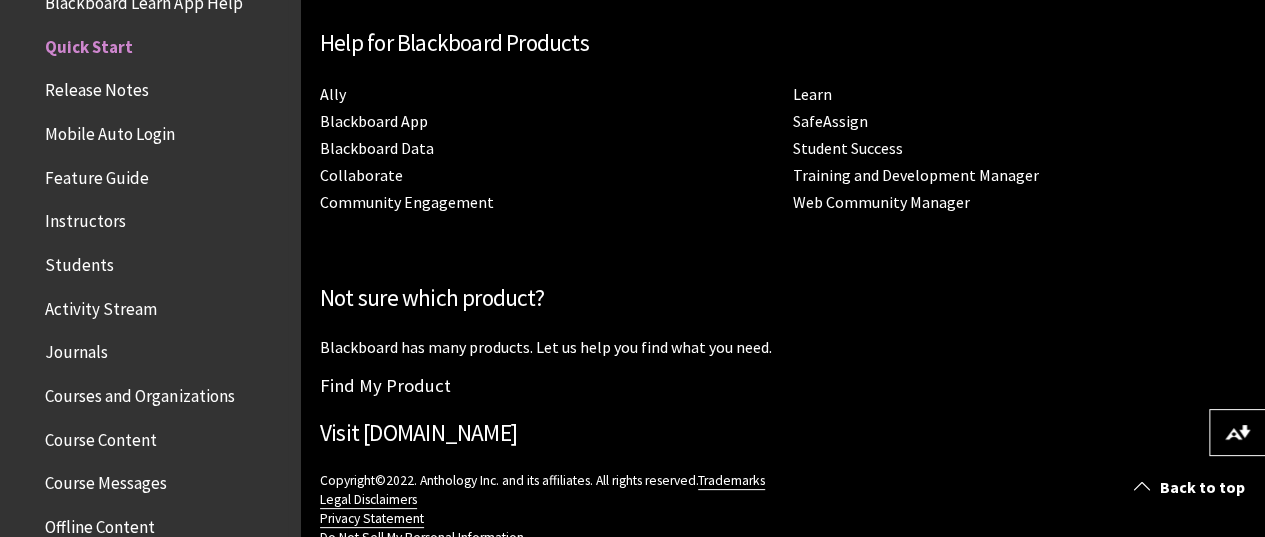 click on "Release Notes" at bounding box center [97, 87] 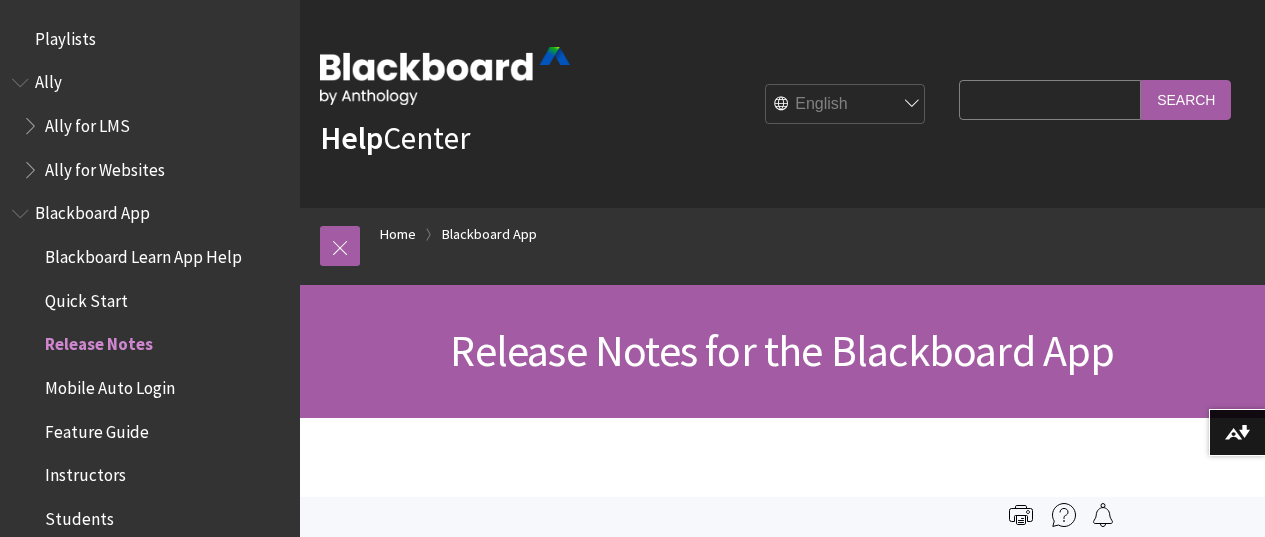 scroll, scrollTop: 0, scrollLeft: 0, axis: both 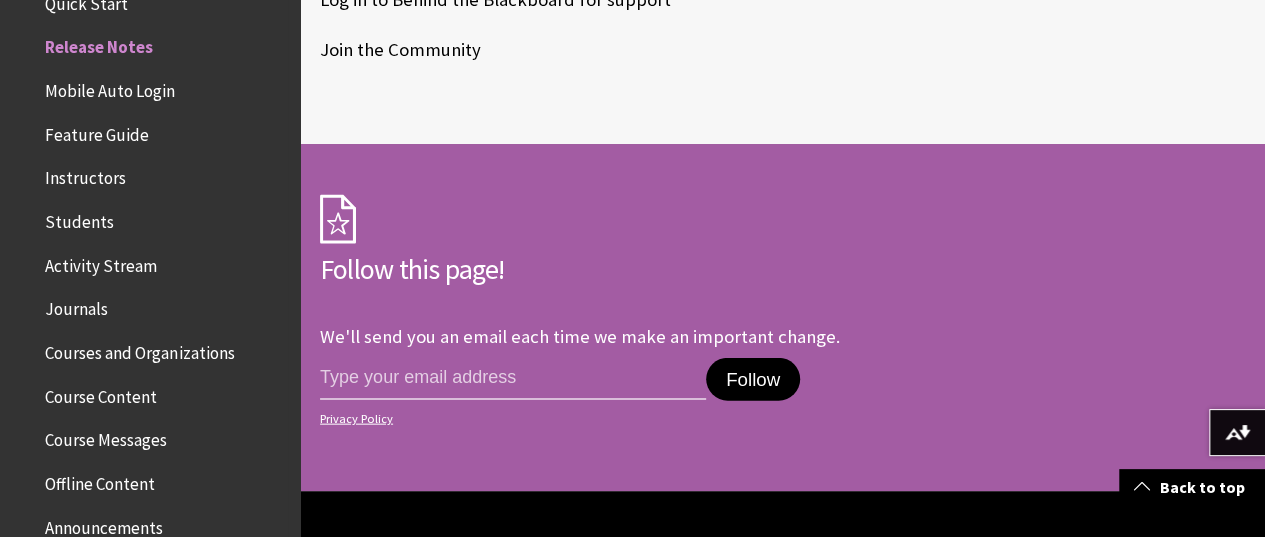 click on "Mobile Auto Login" at bounding box center [110, 87] 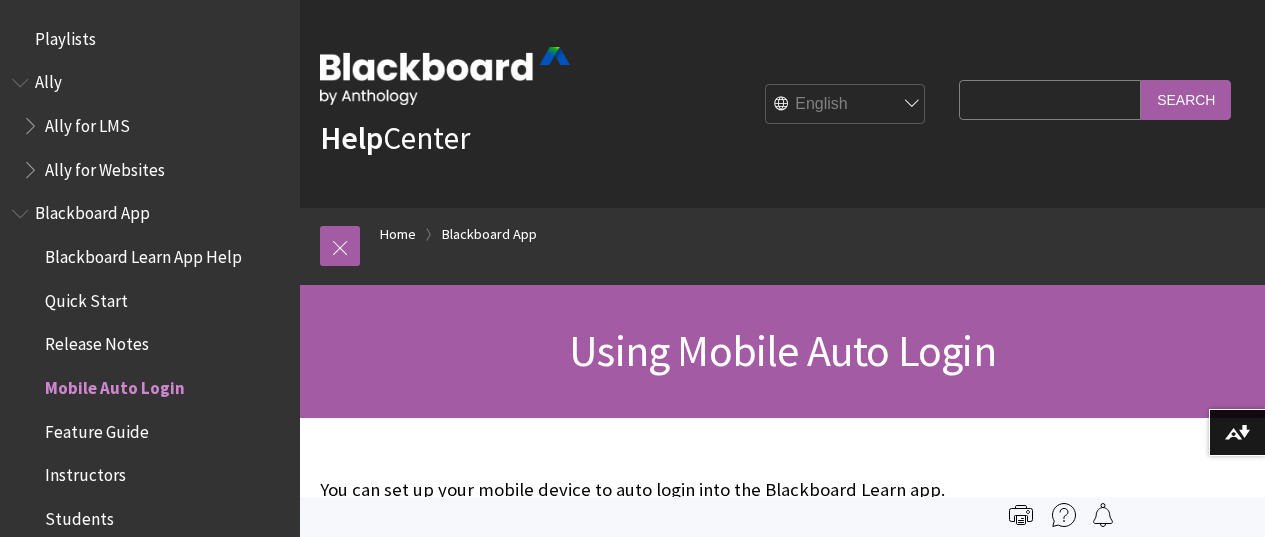 scroll, scrollTop: 0, scrollLeft: 0, axis: both 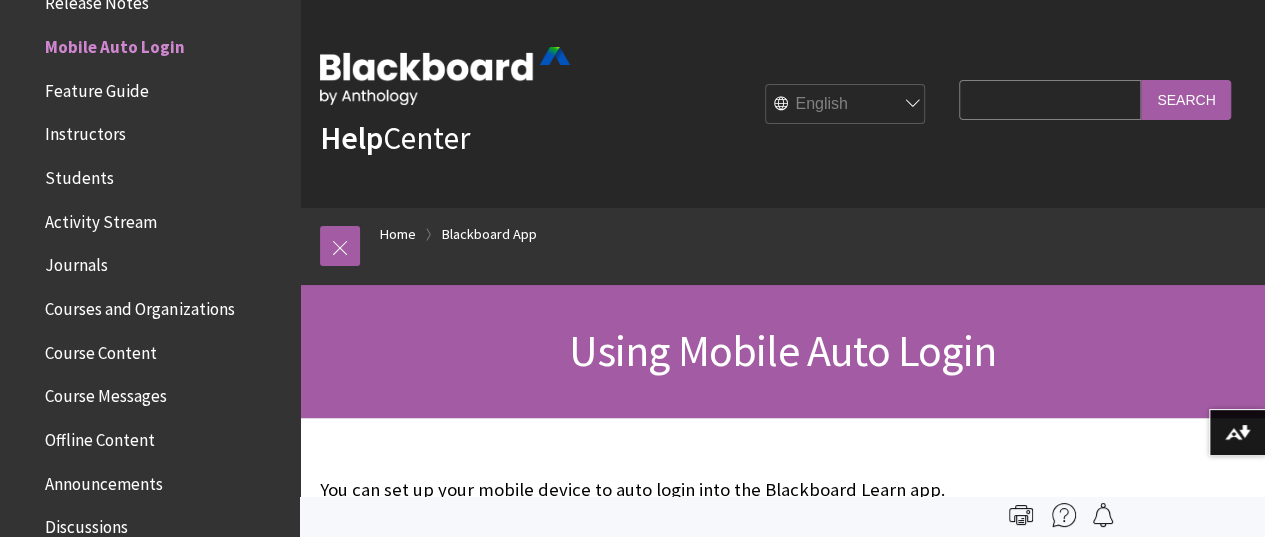 click on "Feature Guide" at bounding box center [155, 91] 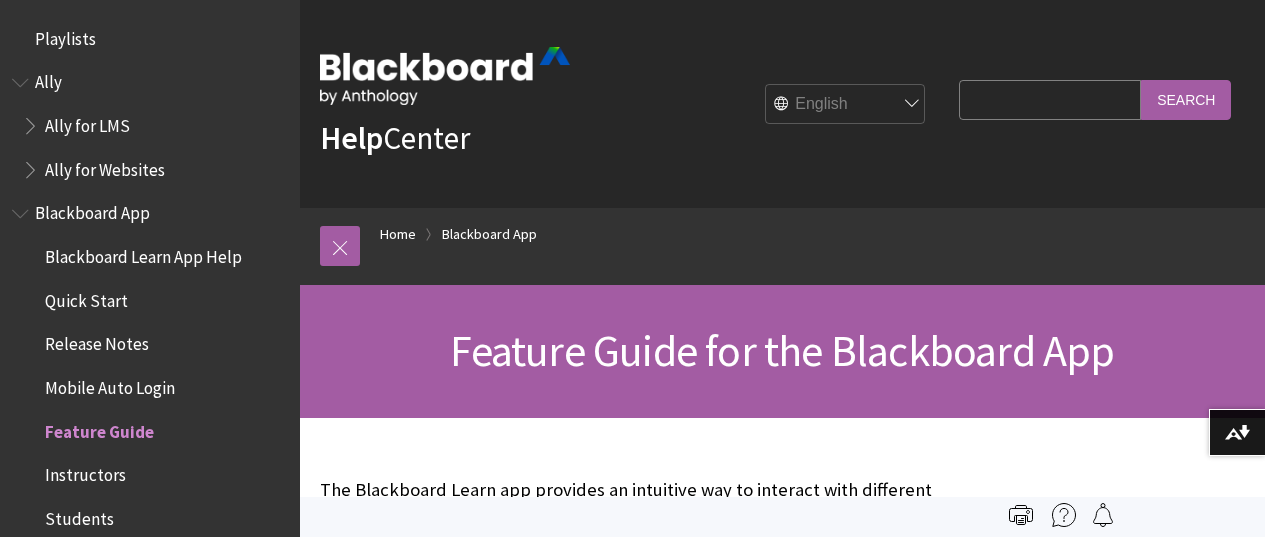 scroll, scrollTop: 0, scrollLeft: 0, axis: both 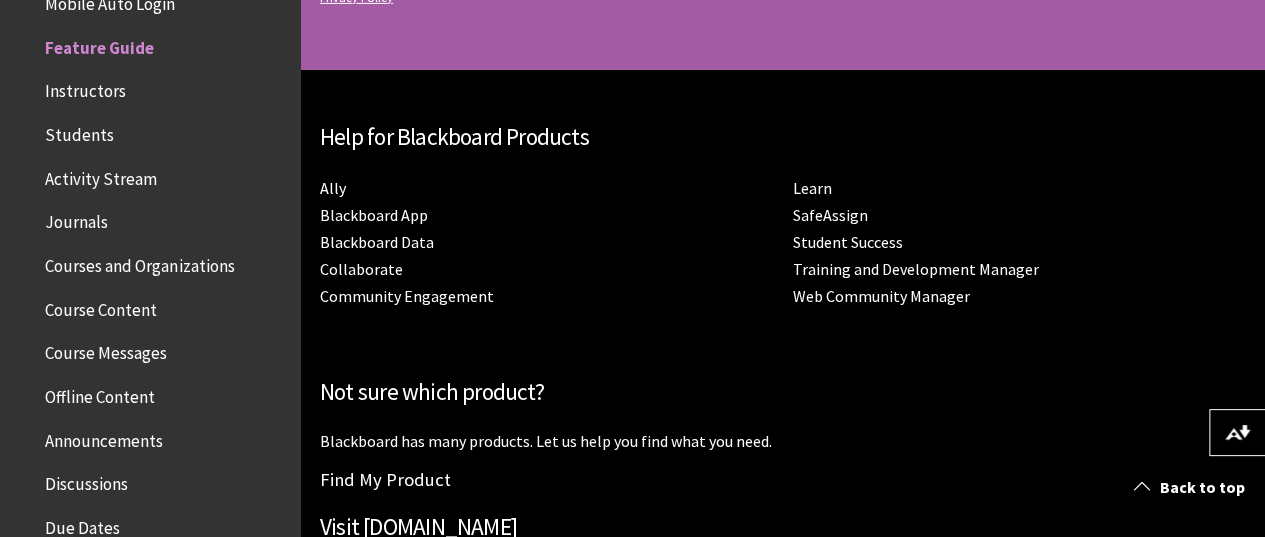 click on "Instructors" at bounding box center (155, 92) 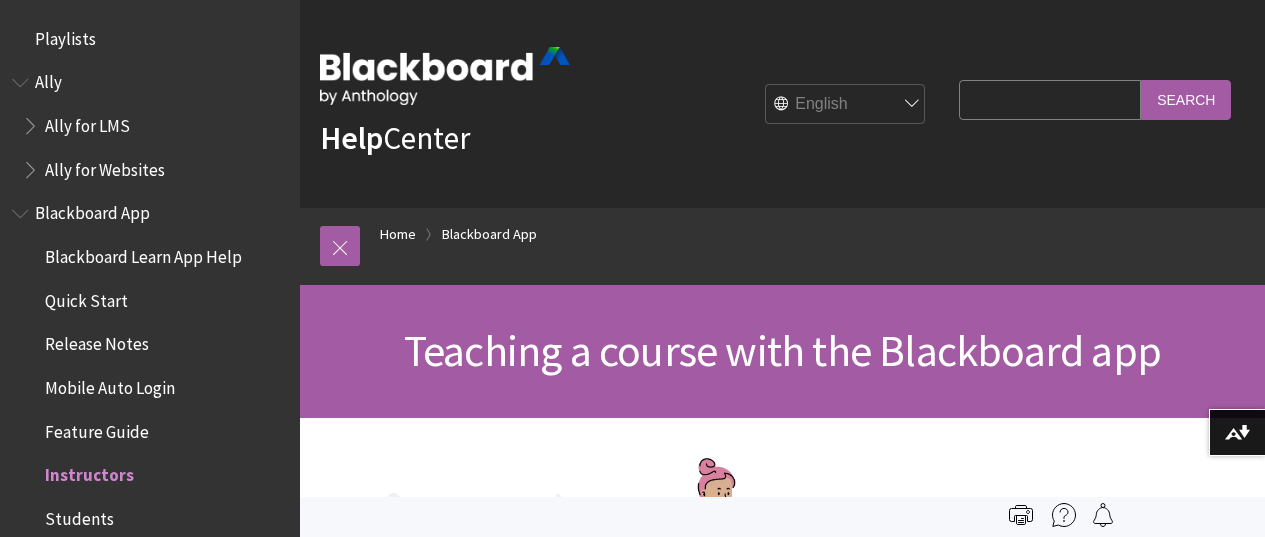 scroll, scrollTop: 0, scrollLeft: 0, axis: both 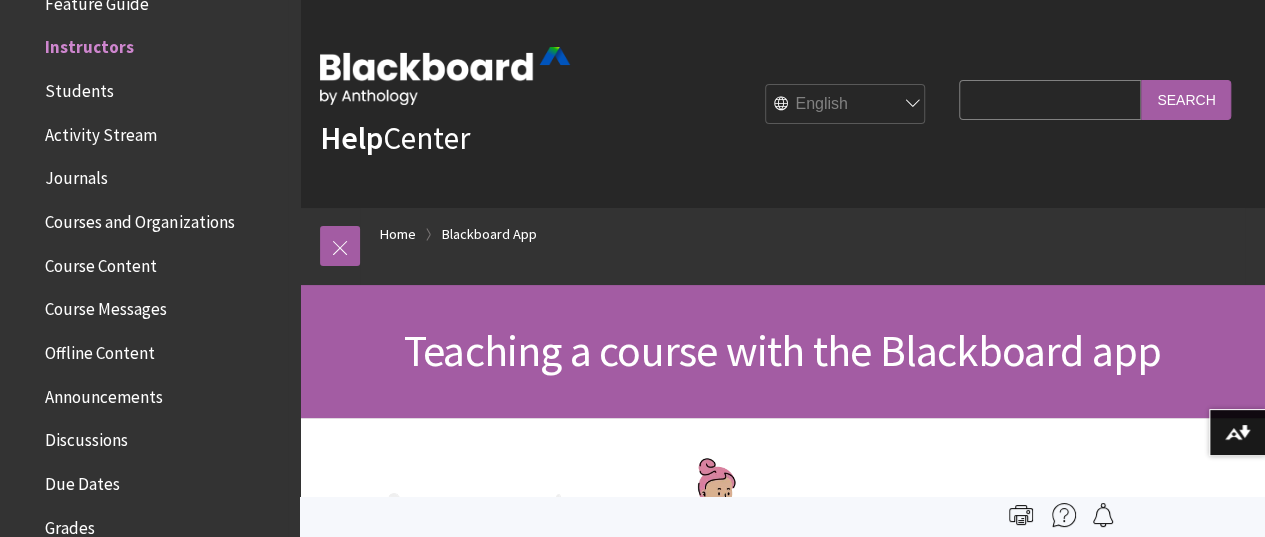 click on "Activity Stream" at bounding box center (101, 131) 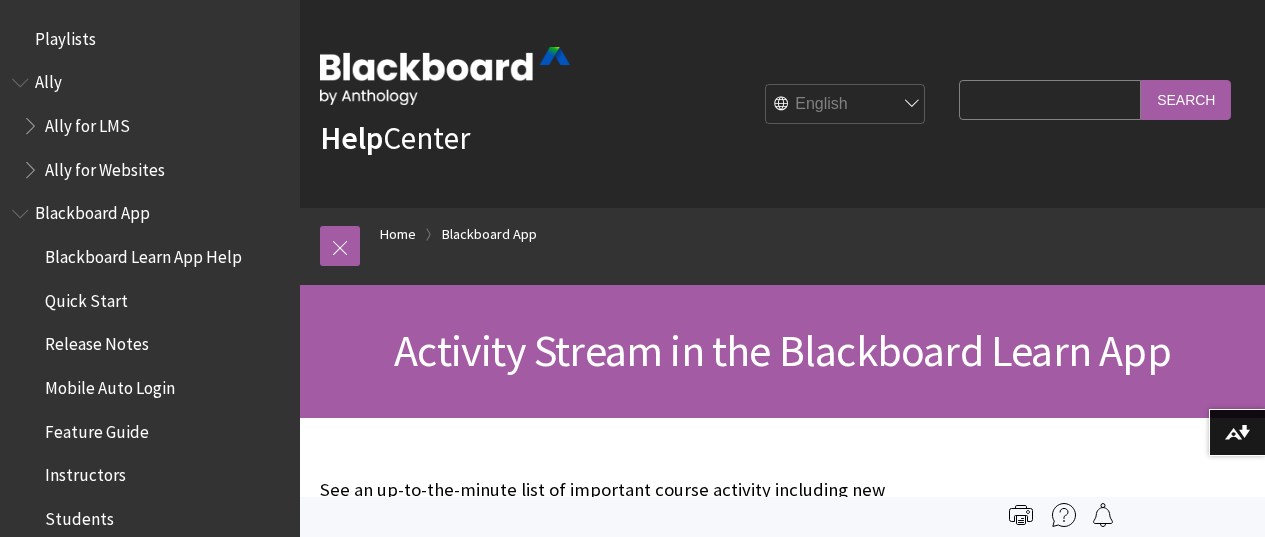 scroll, scrollTop: 0, scrollLeft: 0, axis: both 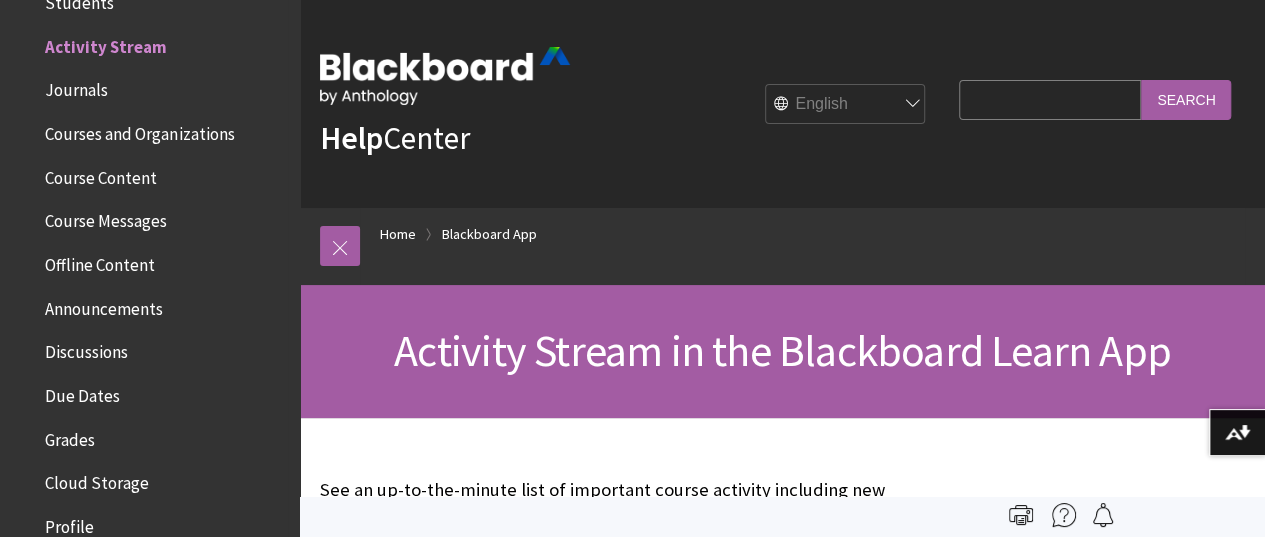 click on "Offline Content" at bounding box center [100, 261] 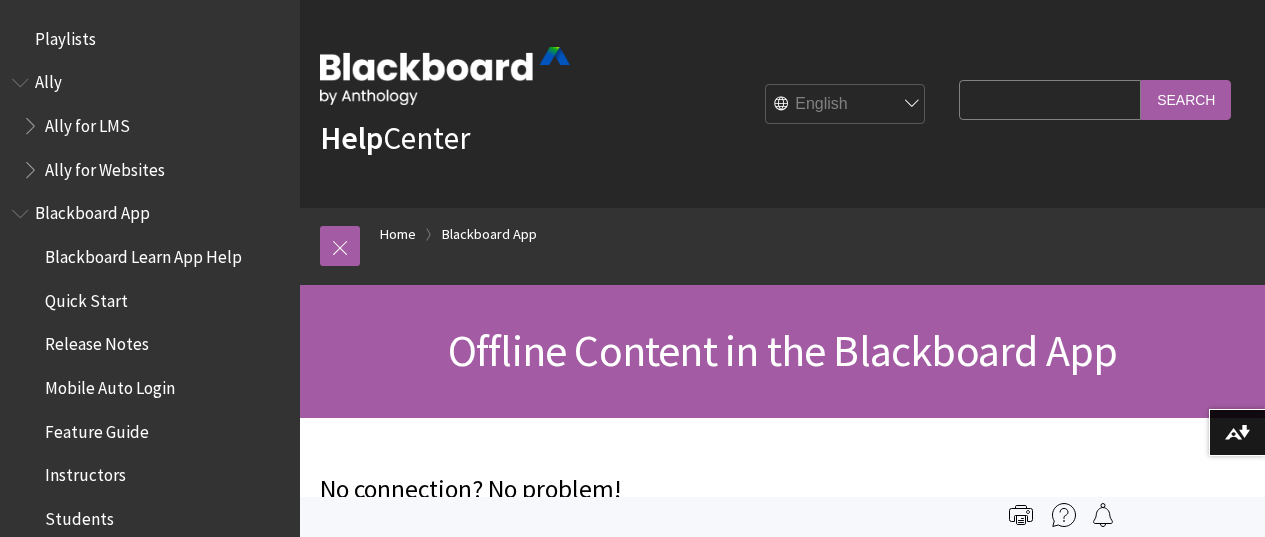 scroll, scrollTop: 0, scrollLeft: 0, axis: both 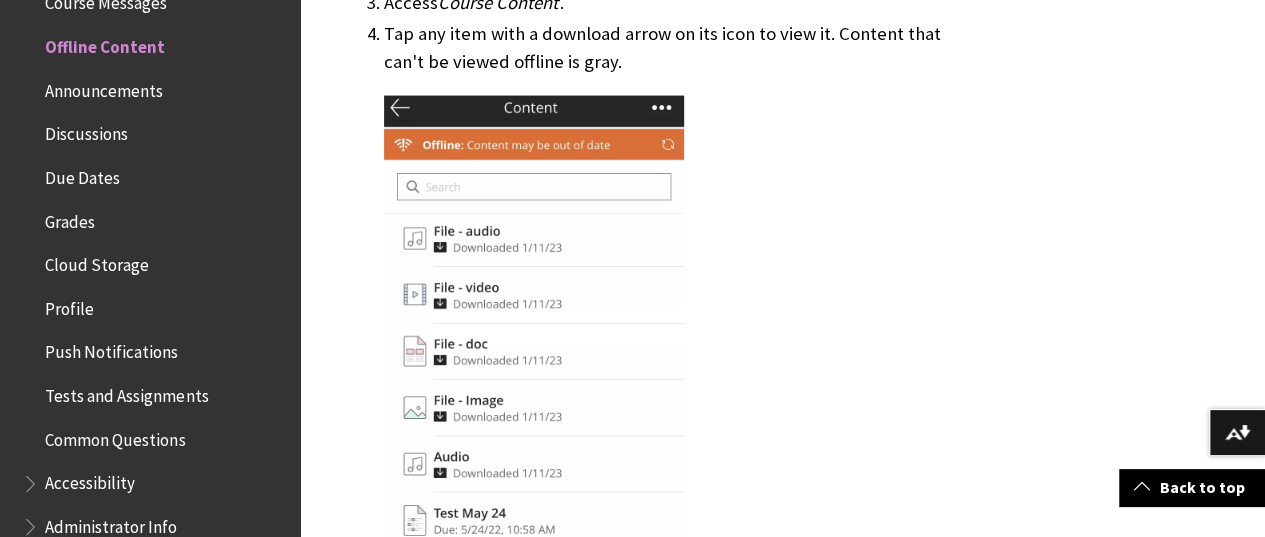click at bounding box center [534, 352] 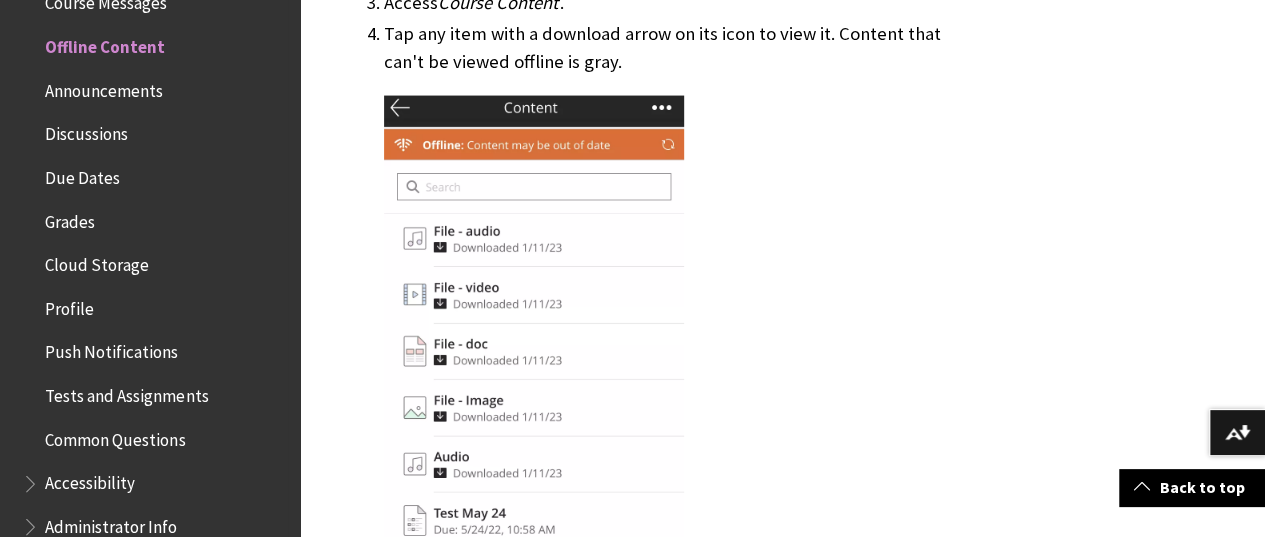 click on "Announcements" at bounding box center (104, 87) 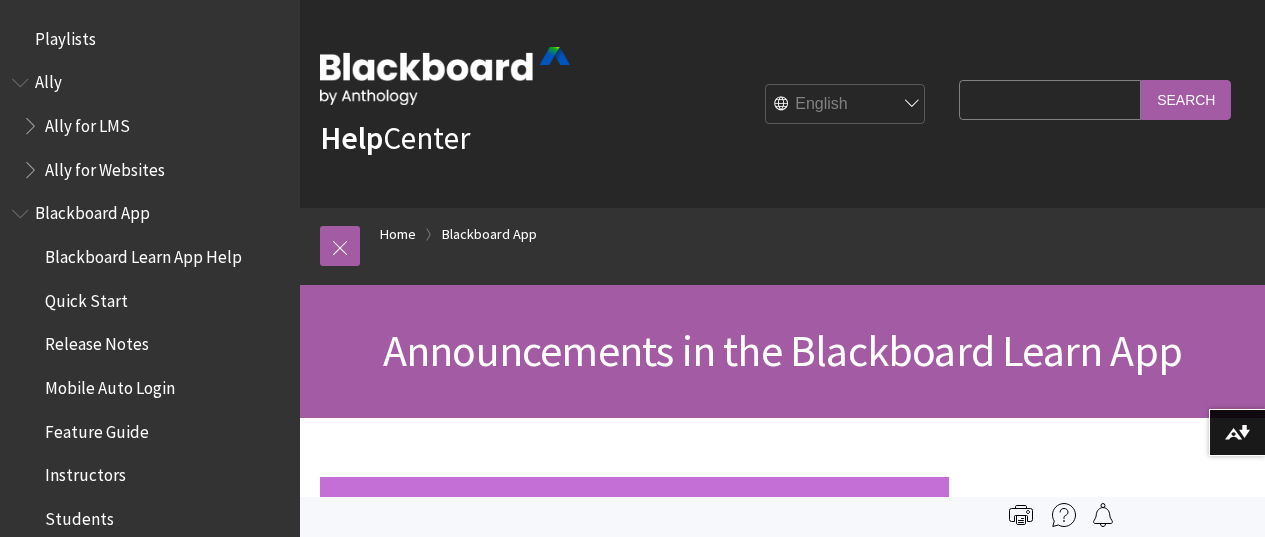 scroll, scrollTop: 0, scrollLeft: 0, axis: both 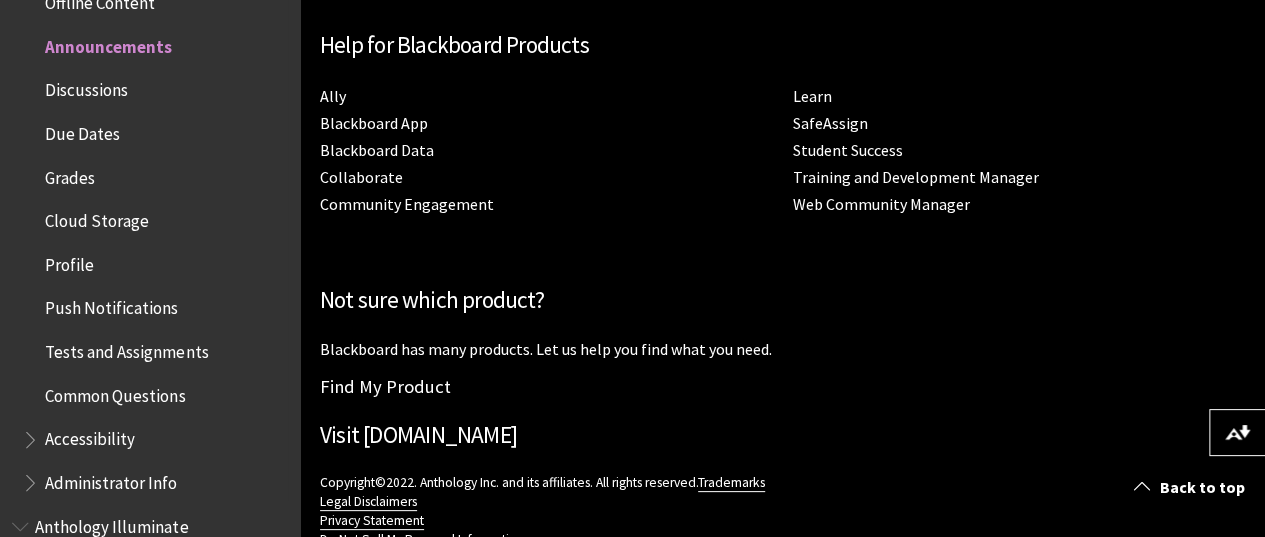 click on "Discussions" at bounding box center (155, 90) 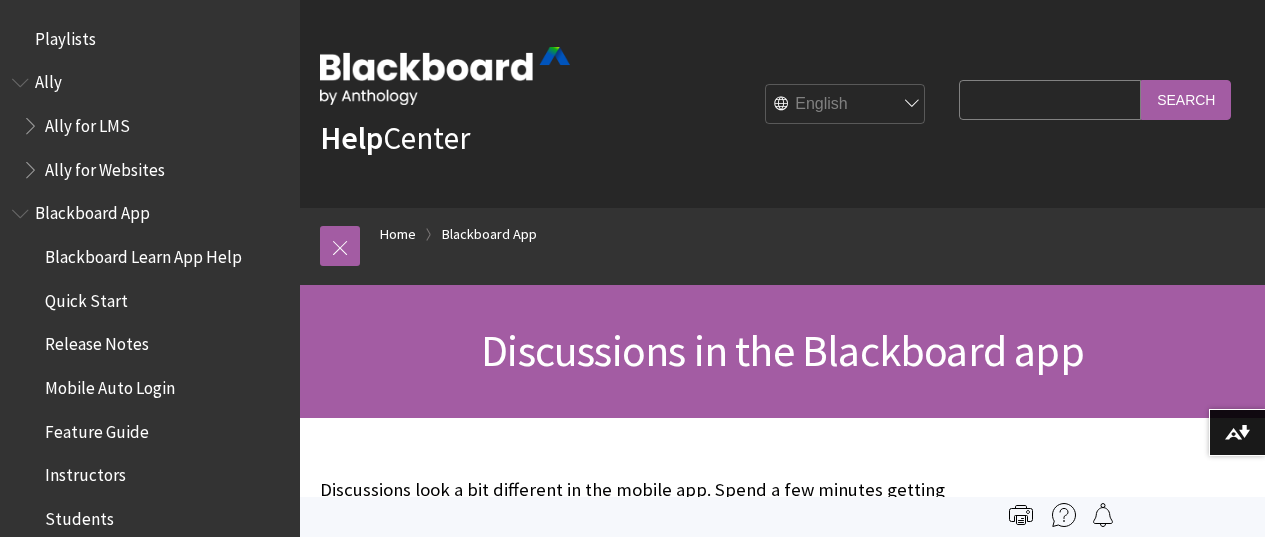 scroll, scrollTop: 0, scrollLeft: 0, axis: both 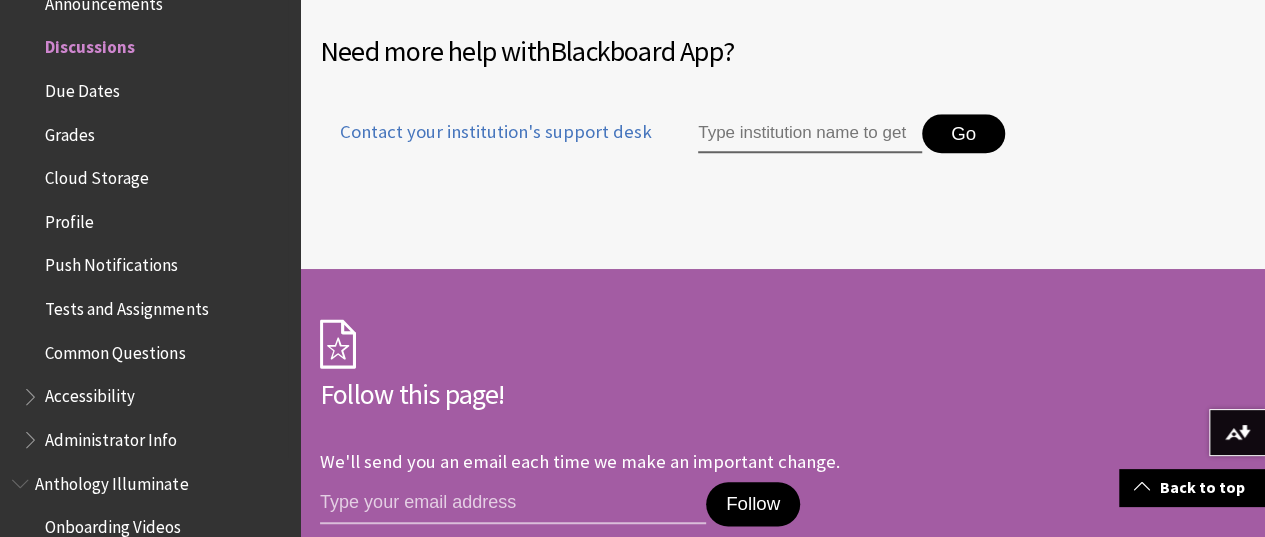 click on "Due Dates" at bounding box center [82, 87] 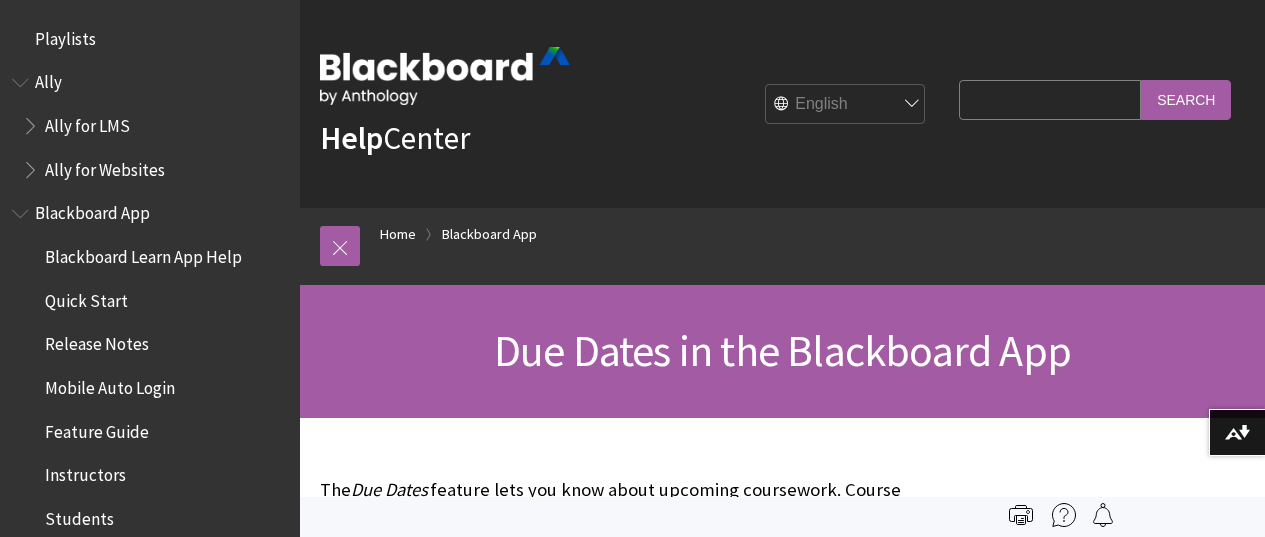 scroll, scrollTop: 0, scrollLeft: 0, axis: both 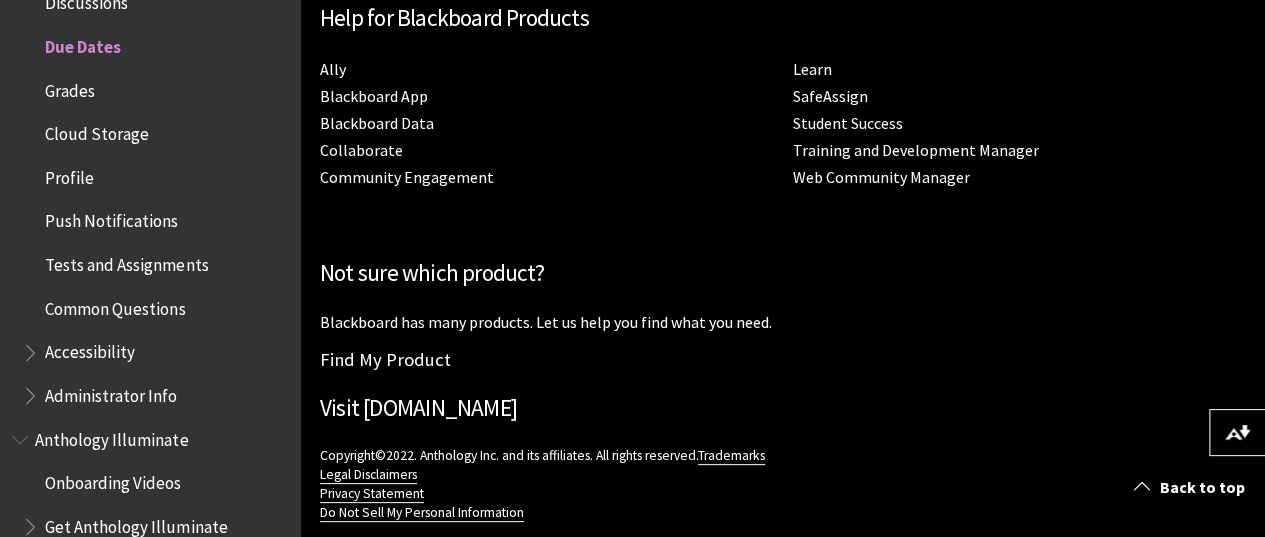 click on "Grades" at bounding box center [155, 91] 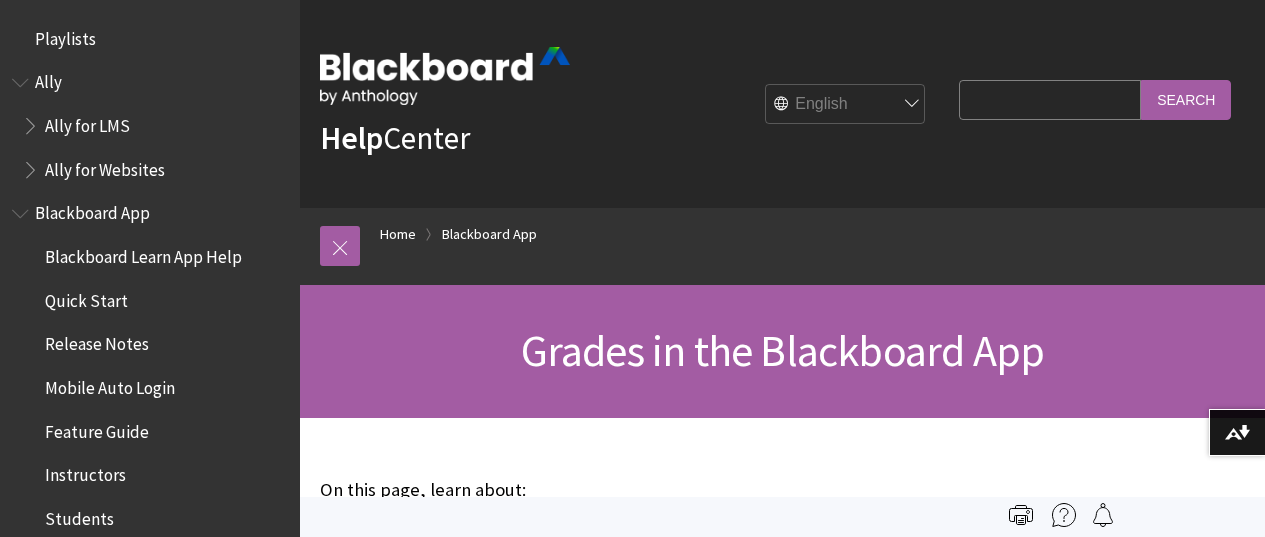 scroll, scrollTop: 0, scrollLeft: 0, axis: both 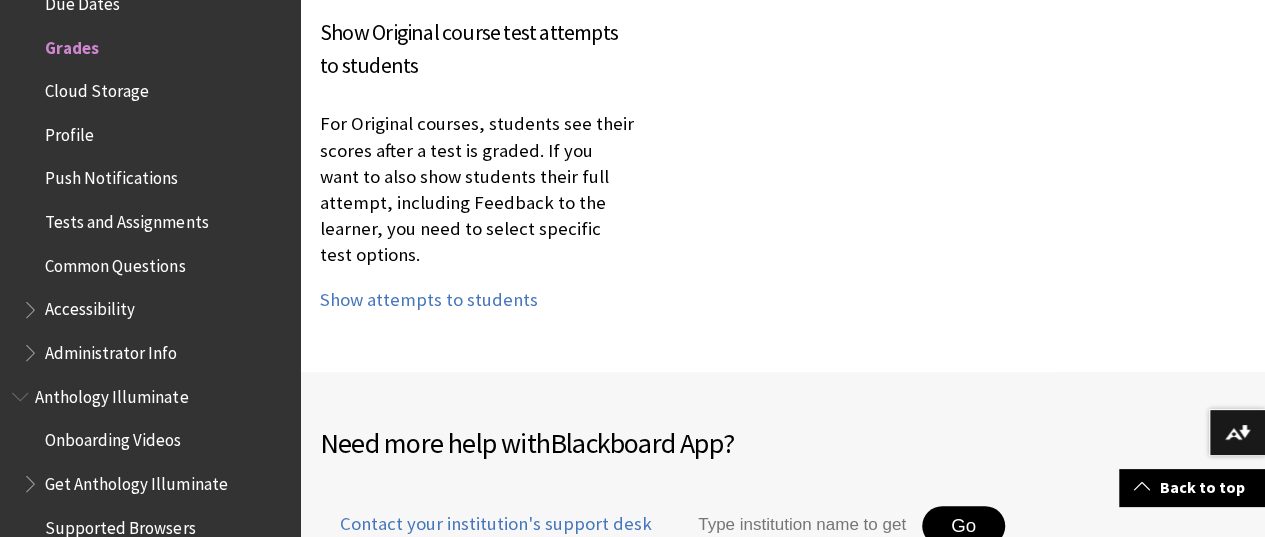 click on "Cloud Storage" at bounding box center (97, 87) 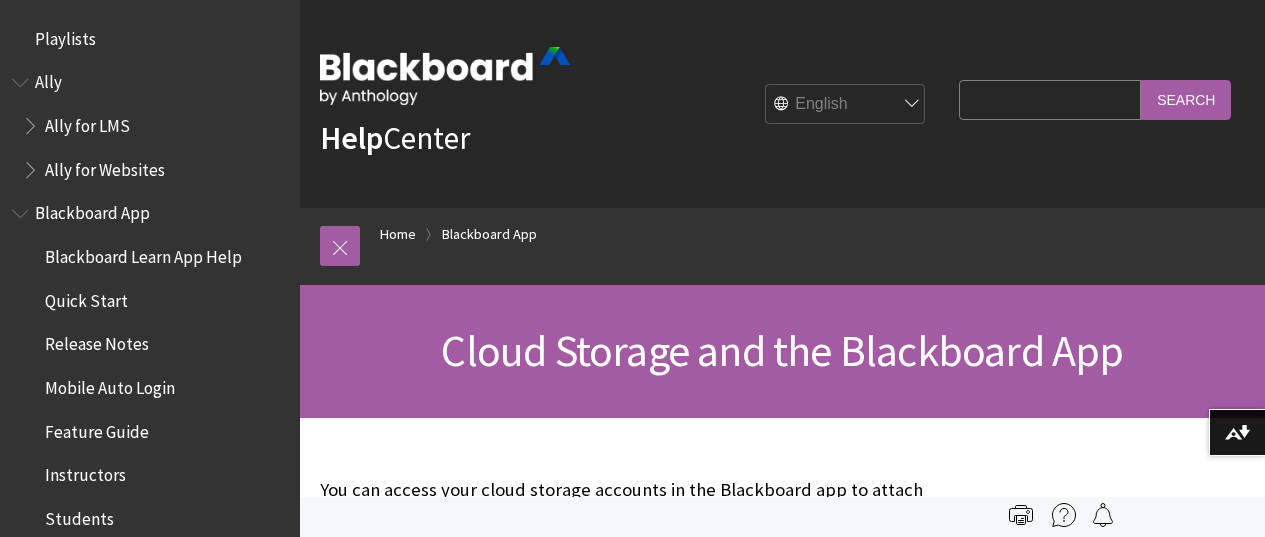 scroll, scrollTop: 0, scrollLeft: 0, axis: both 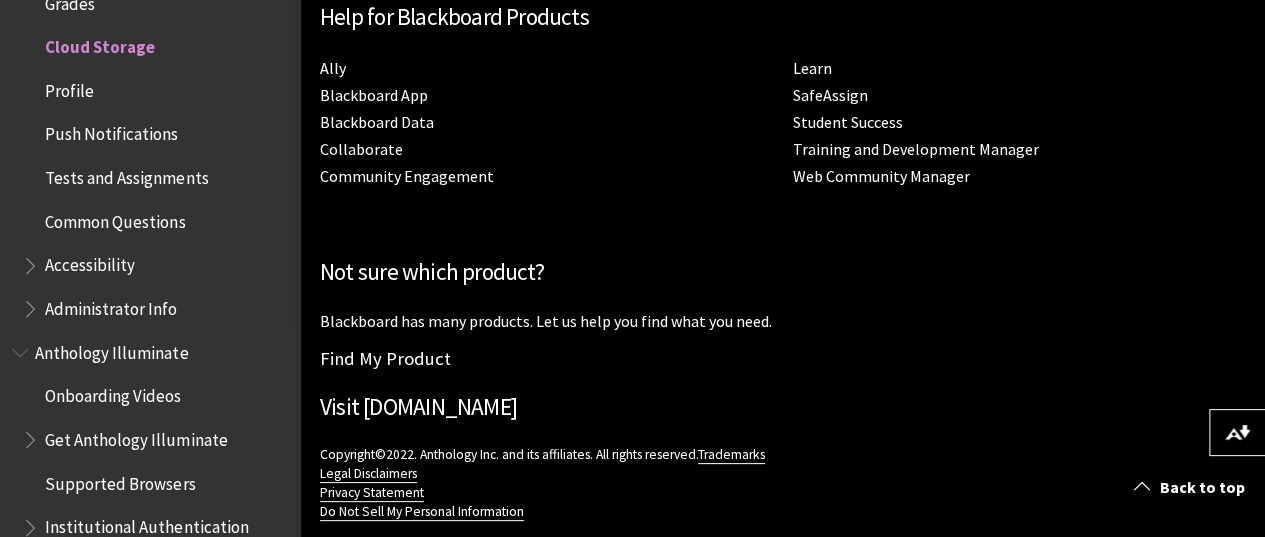 click on "Profile" at bounding box center [155, 91] 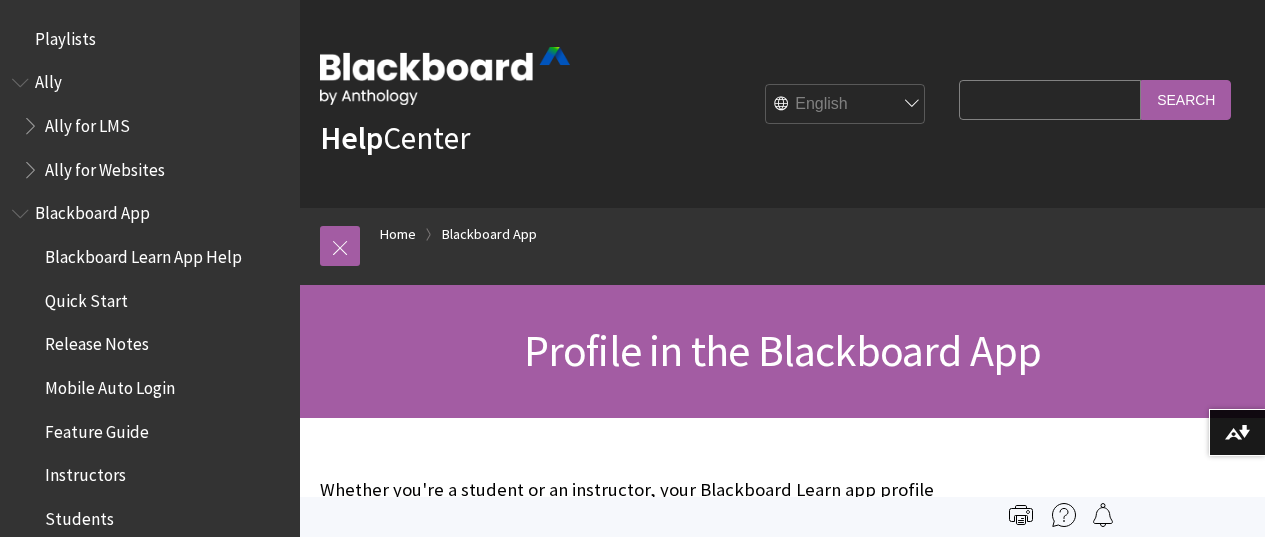 scroll, scrollTop: 0, scrollLeft: 0, axis: both 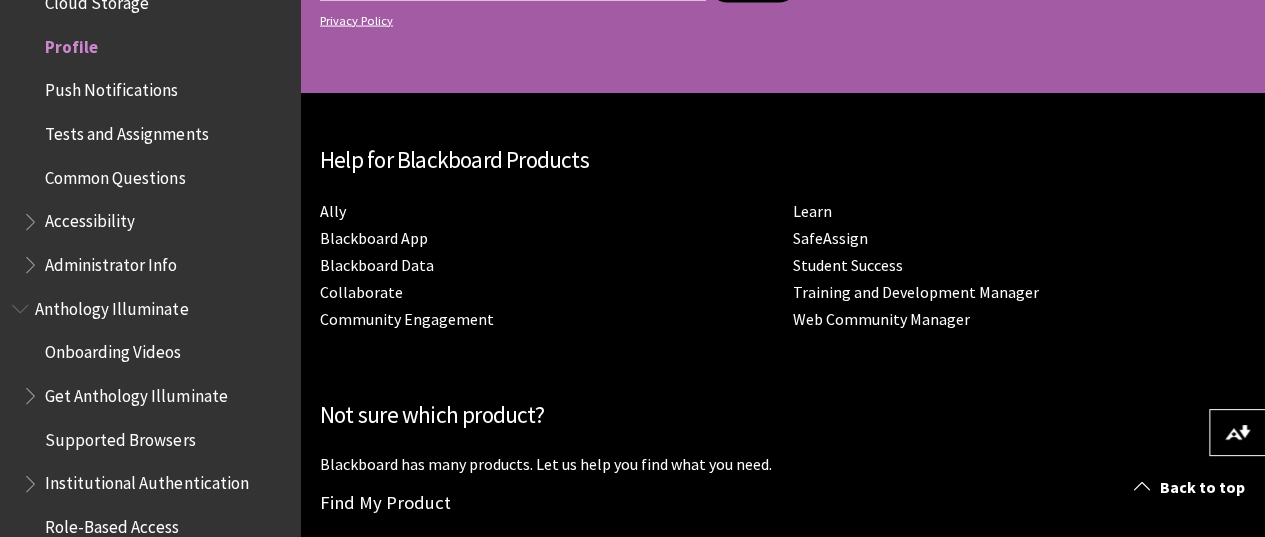 click on "Push Notifications" at bounding box center (111, 87) 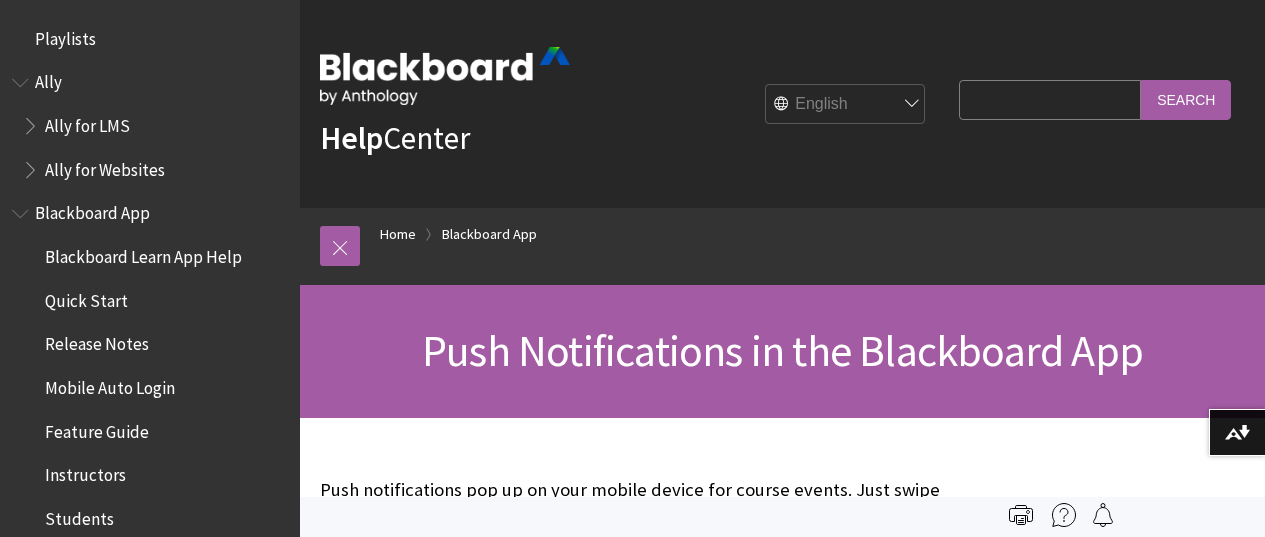 scroll, scrollTop: 0, scrollLeft: 0, axis: both 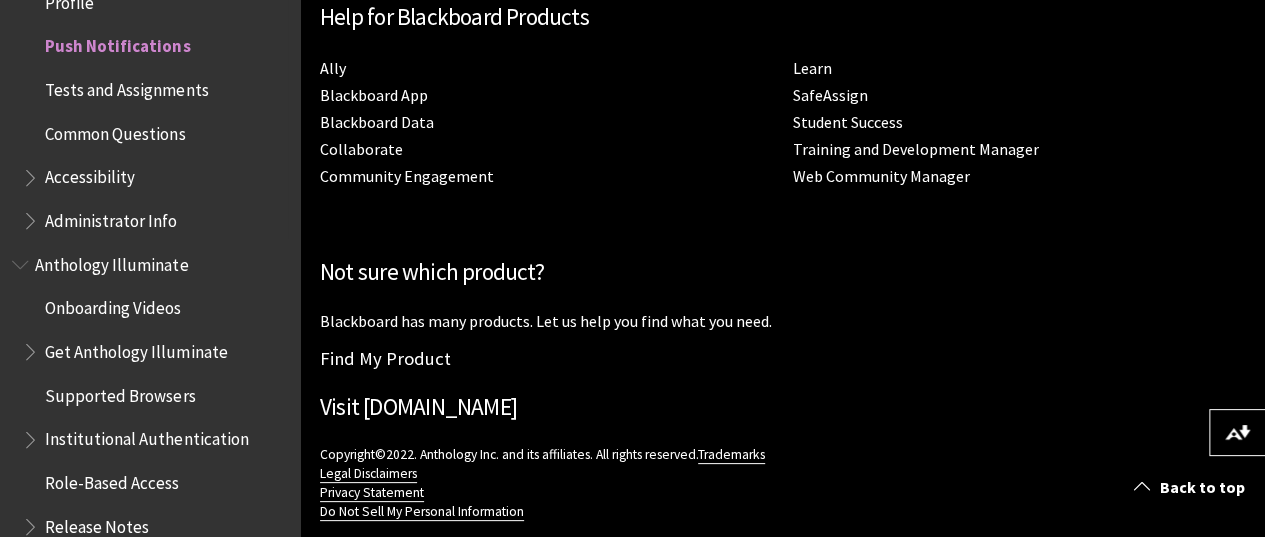 click on "Tests and Assignments" at bounding box center (126, 86) 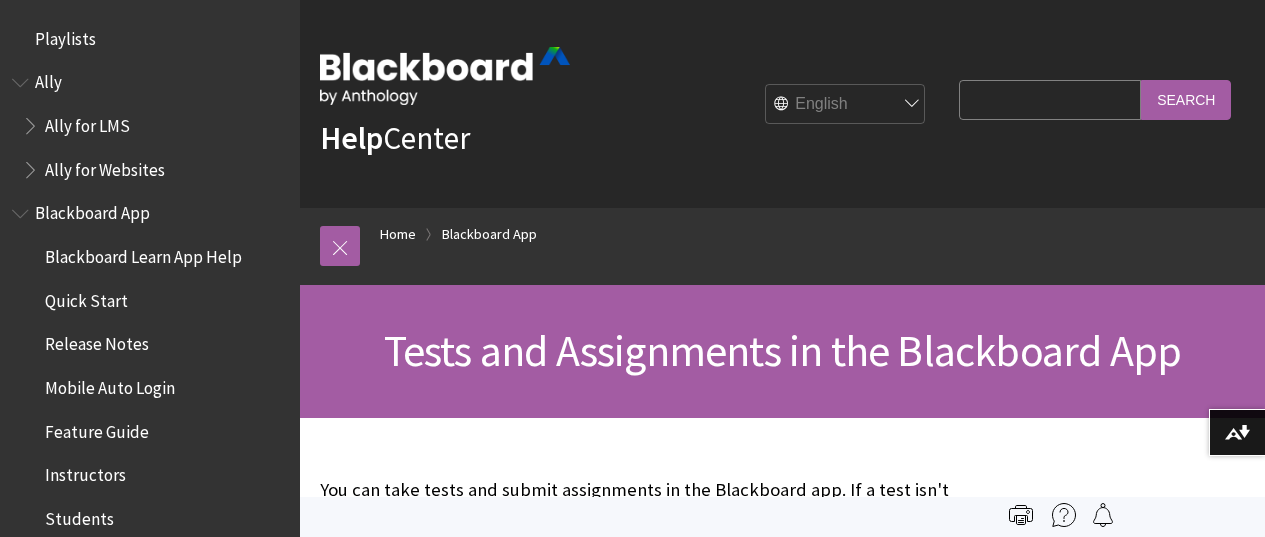 scroll, scrollTop: 0, scrollLeft: 0, axis: both 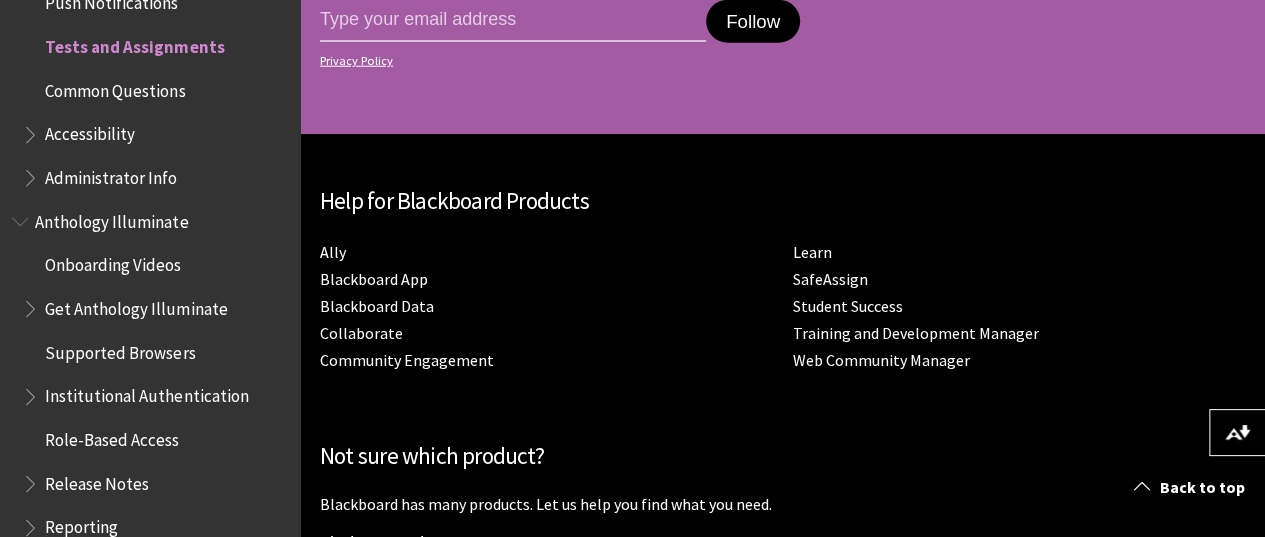 click on "Common Questions" at bounding box center (115, 87) 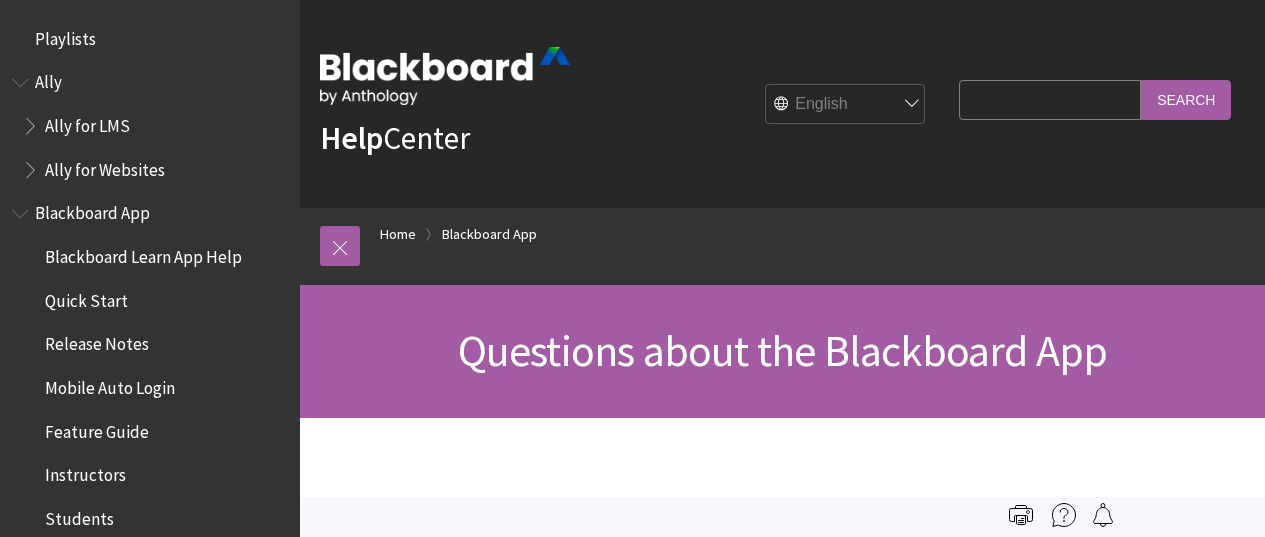 scroll, scrollTop: 0, scrollLeft: 0, axis: both 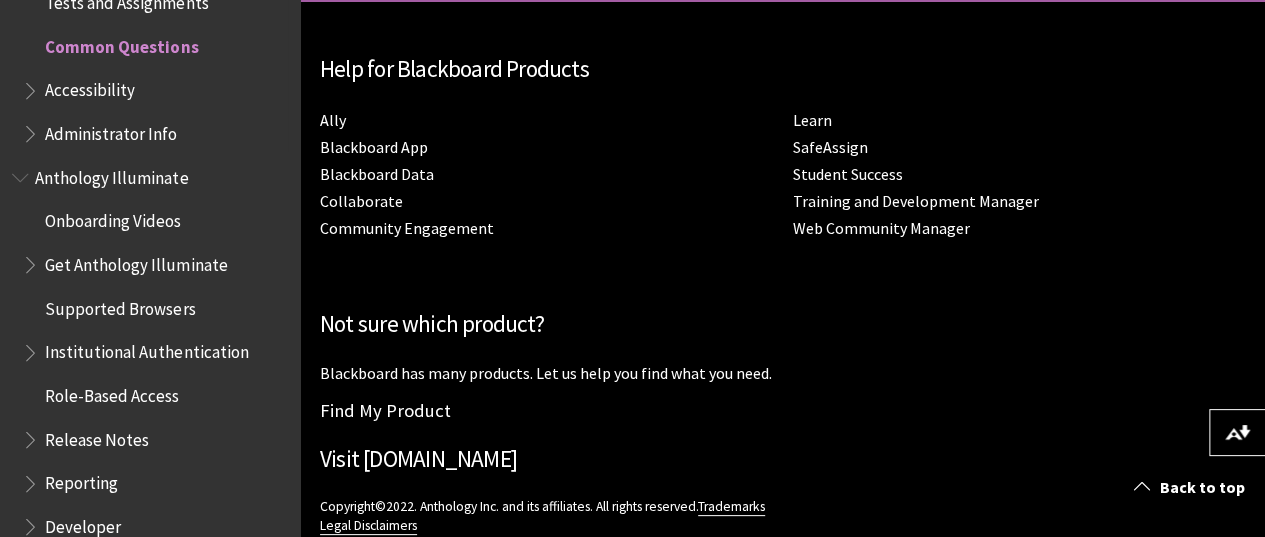 click on "Accessibility" at bounding box center (90, 87) 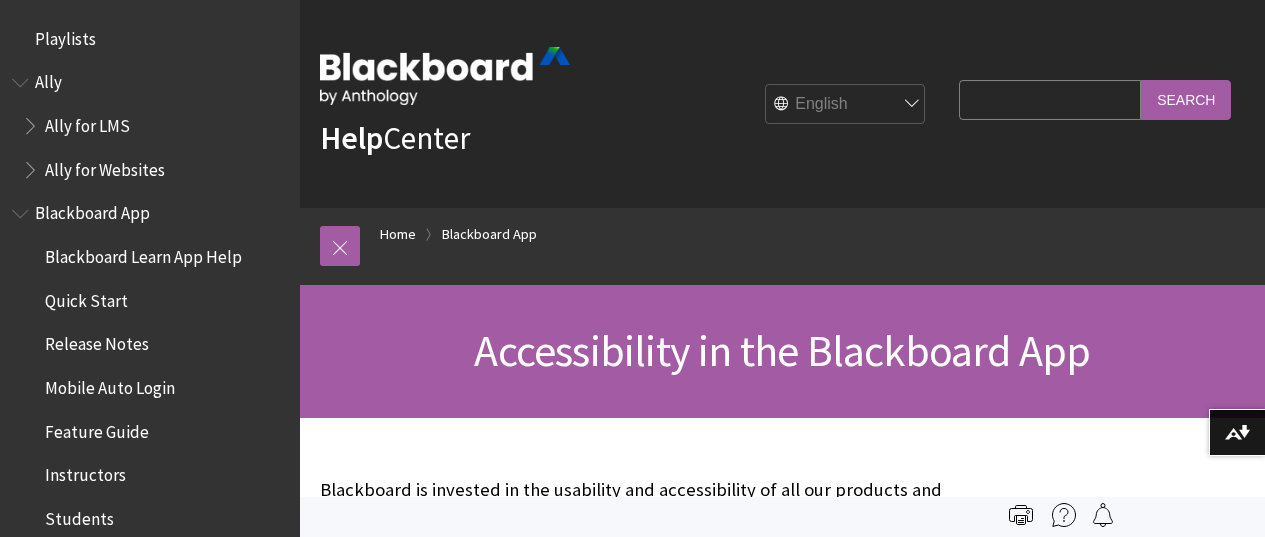 scroll, scrollTop: 0, scrollLeft: 0, axis: both 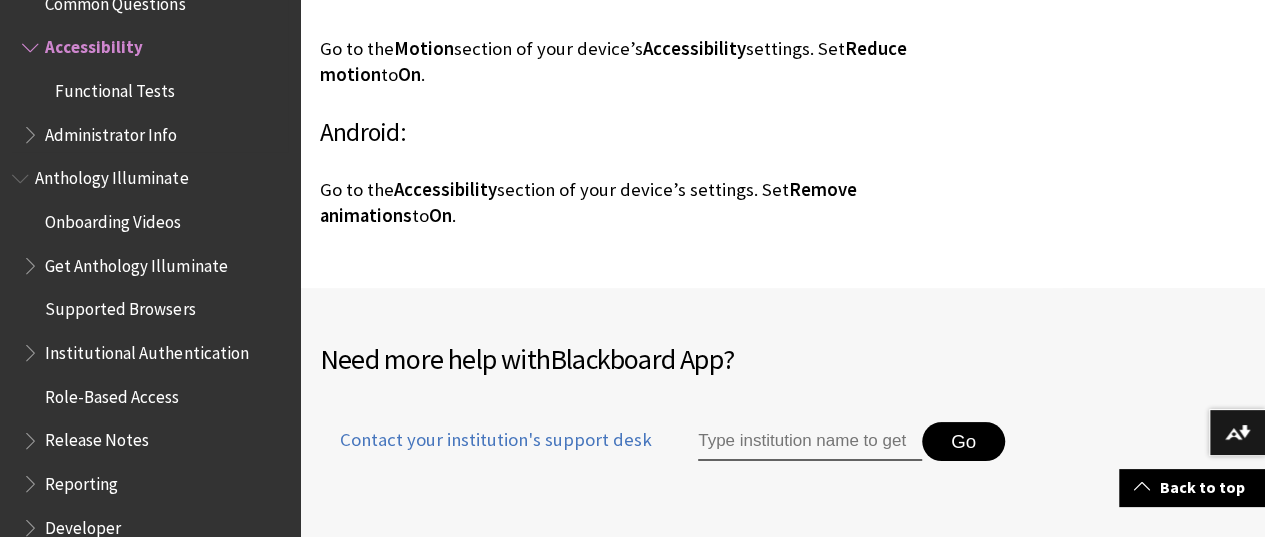 click on "Functional Tests" at bounding box center [115, 87] 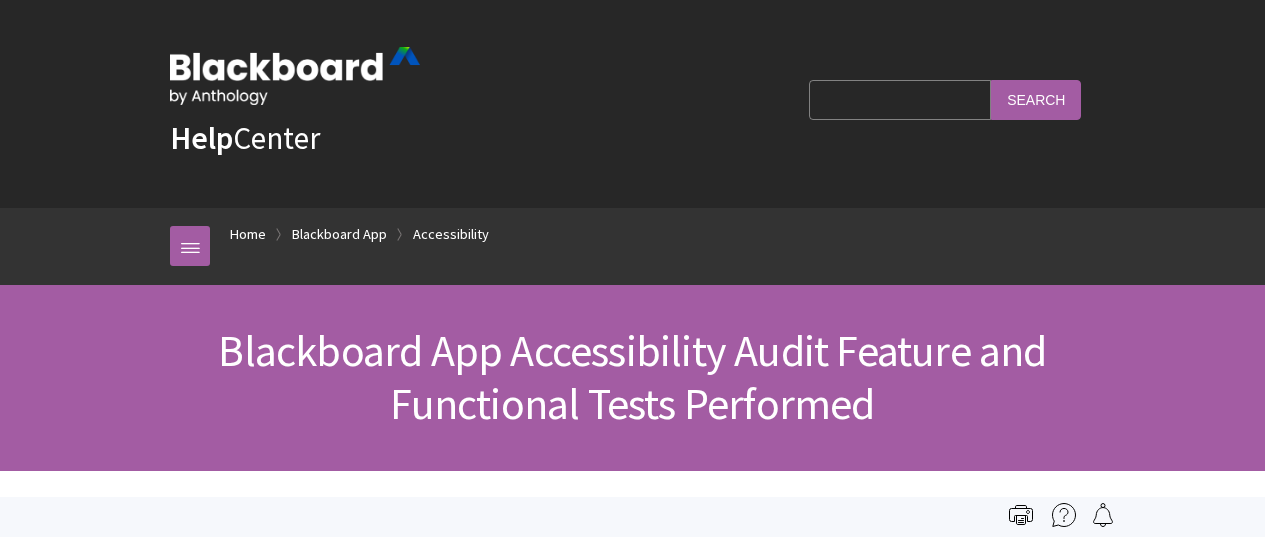 scroll, scrollTop: 0, scrollLeft: 0, axis: both 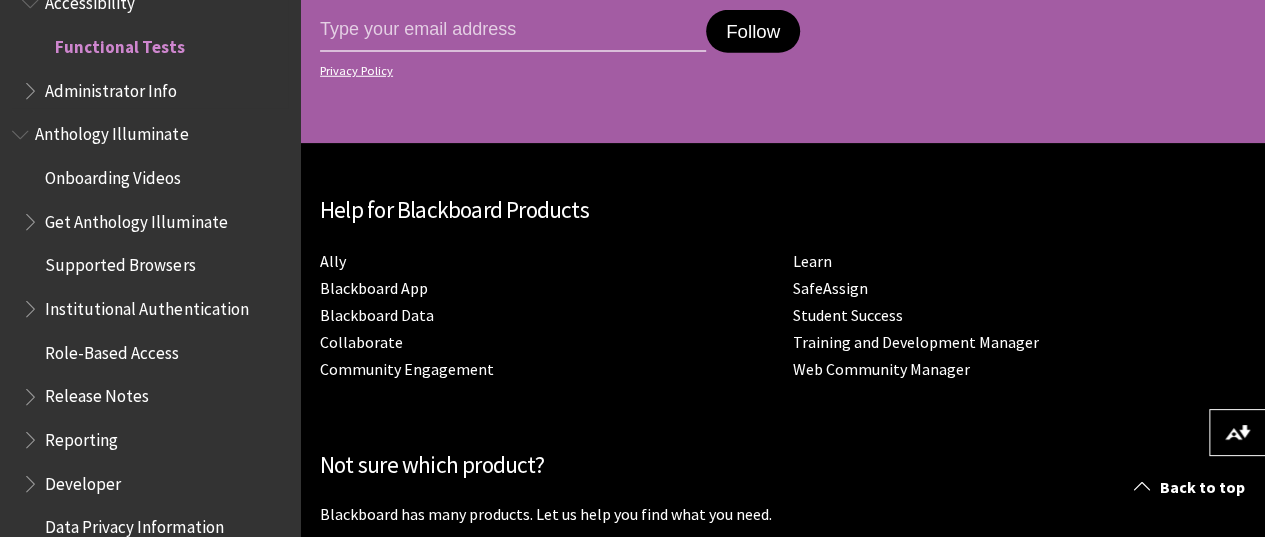 click on "Administrator Info" at bounding box center (155, 91) 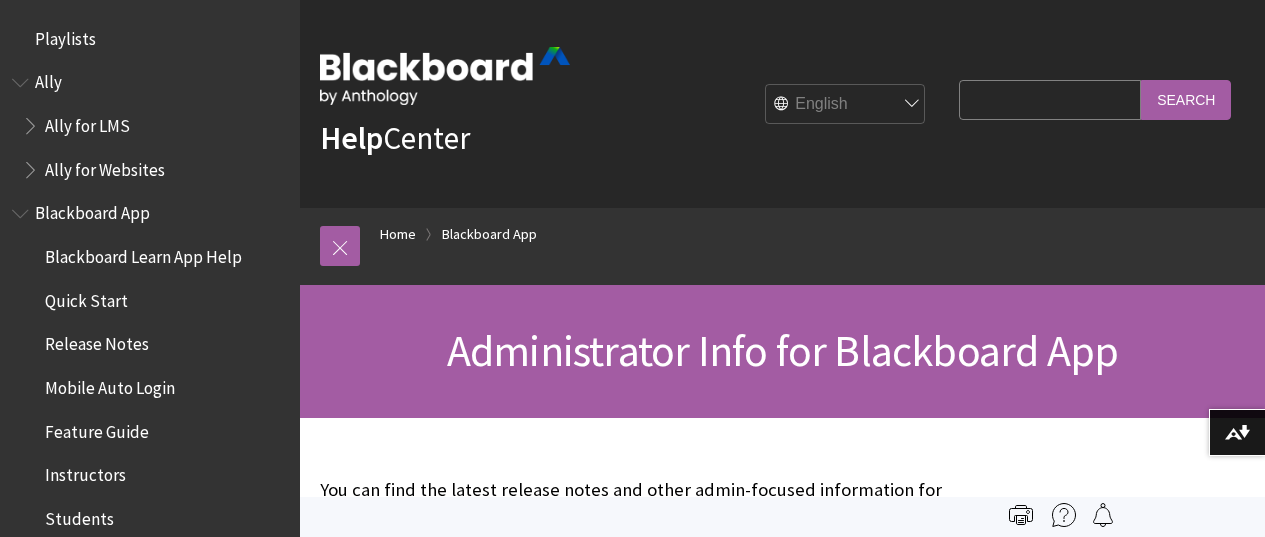 scroll, scrollTop: 0, scrollLeft: 0, axis: both 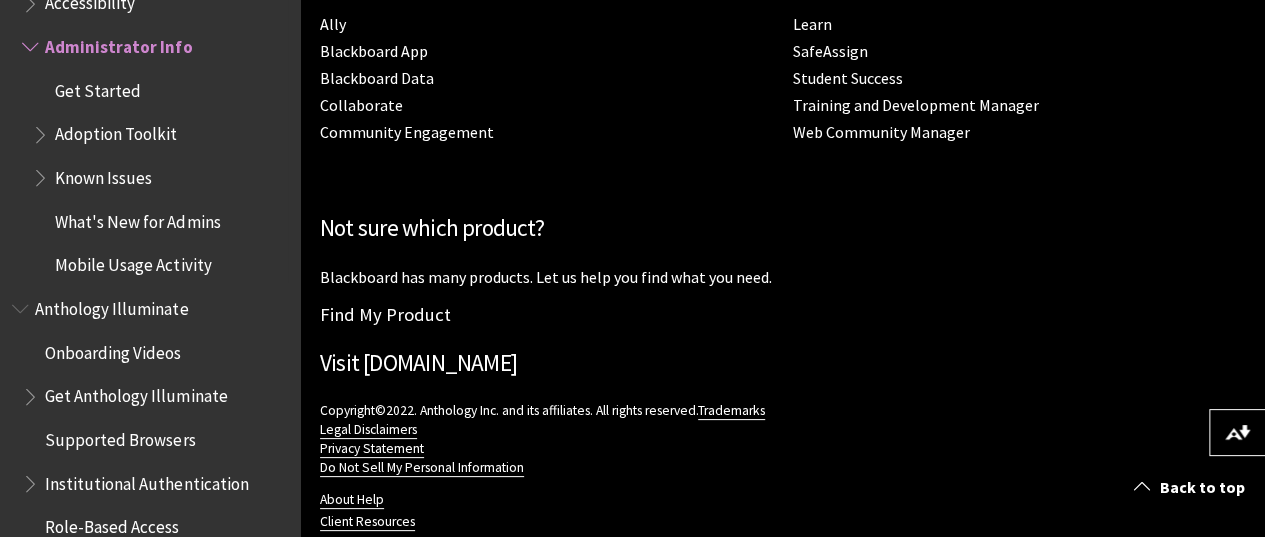 click on "Get Started" at bounding box center [98, 87] 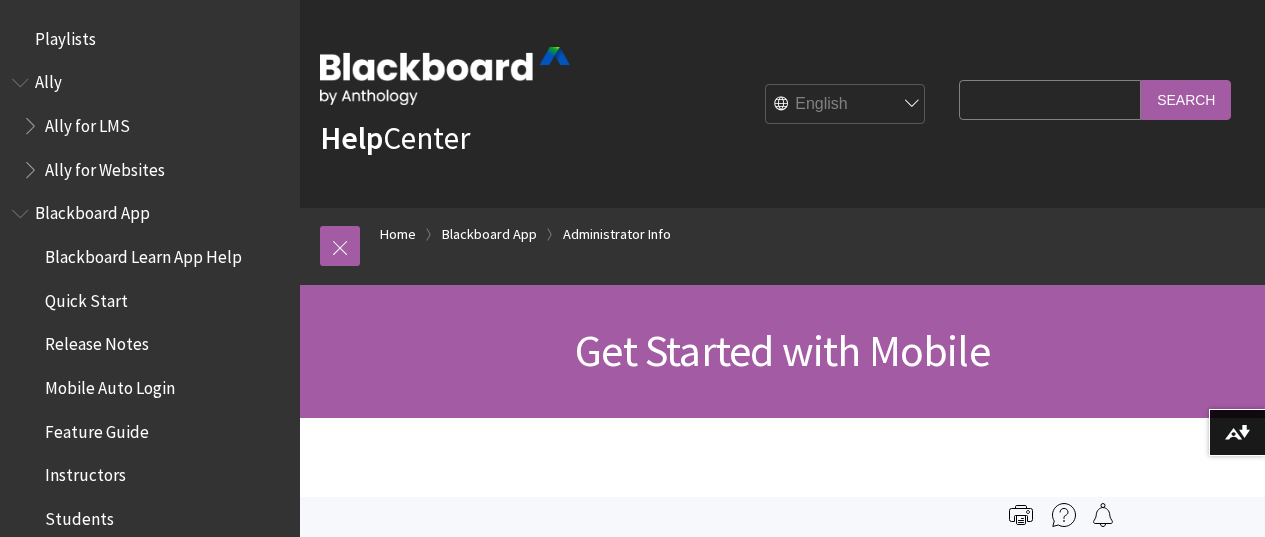 scroll, scrollTop: 0, scrollLeft: 0, axis: both 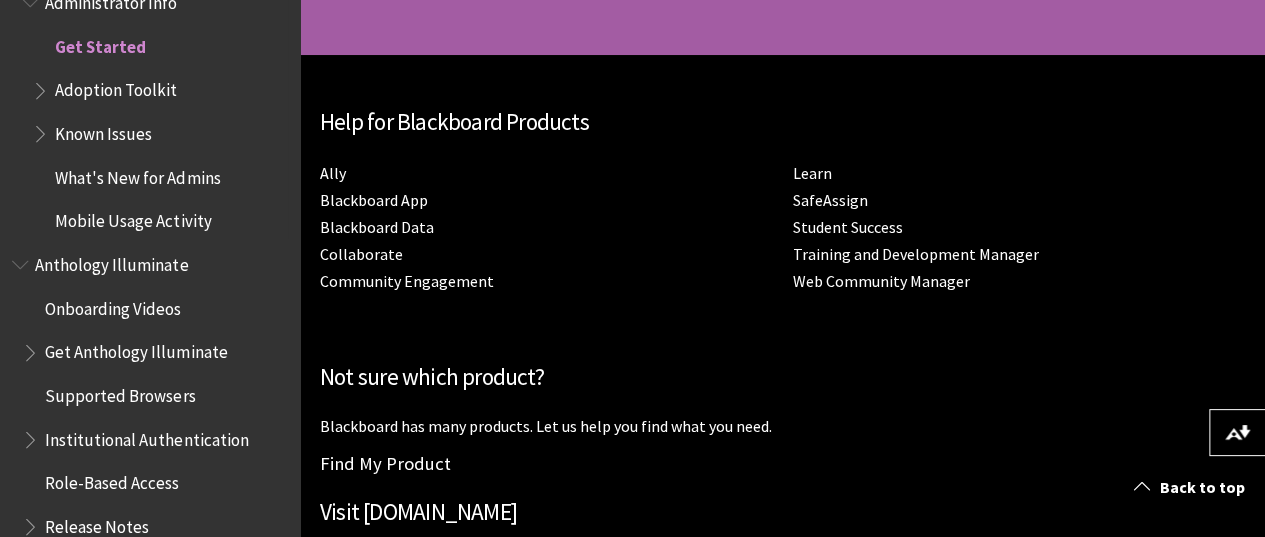 click on "Adoption Toolkit" at bounding box center [160, 91] 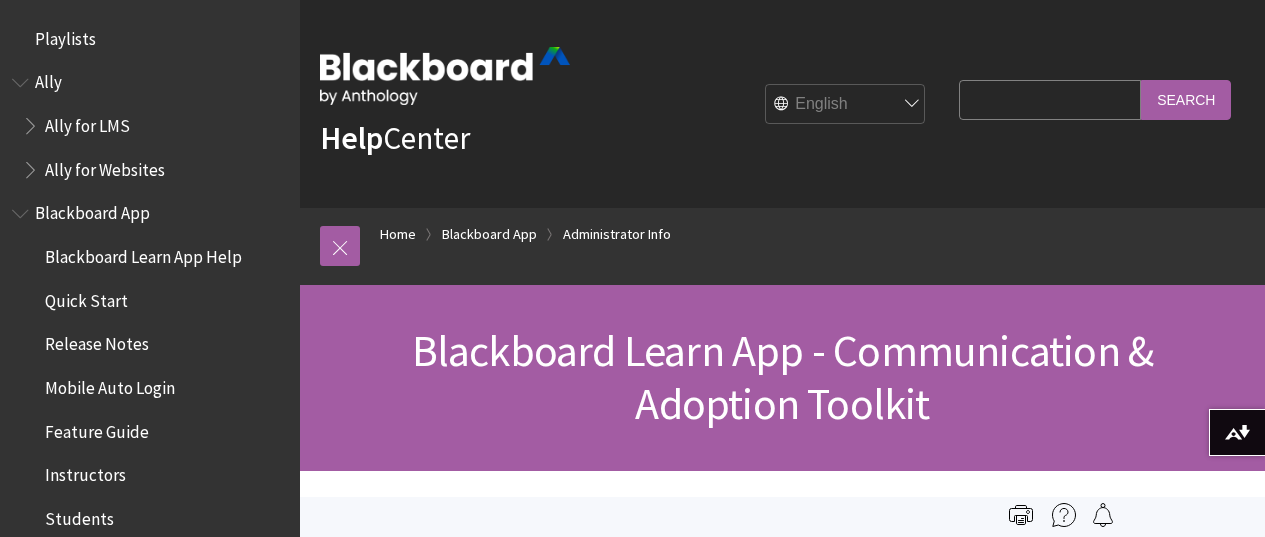 scroll, scrollTop: 0, scrollLeft: 0, axis: both 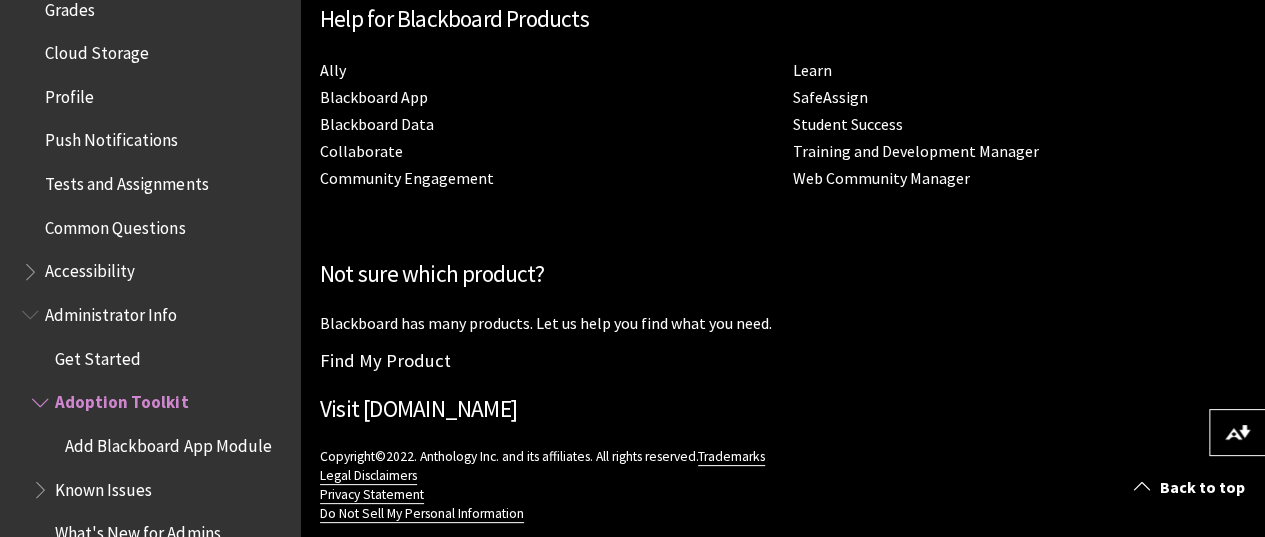 click on "Adoption Toolkit" at bounding box center [160, 403] 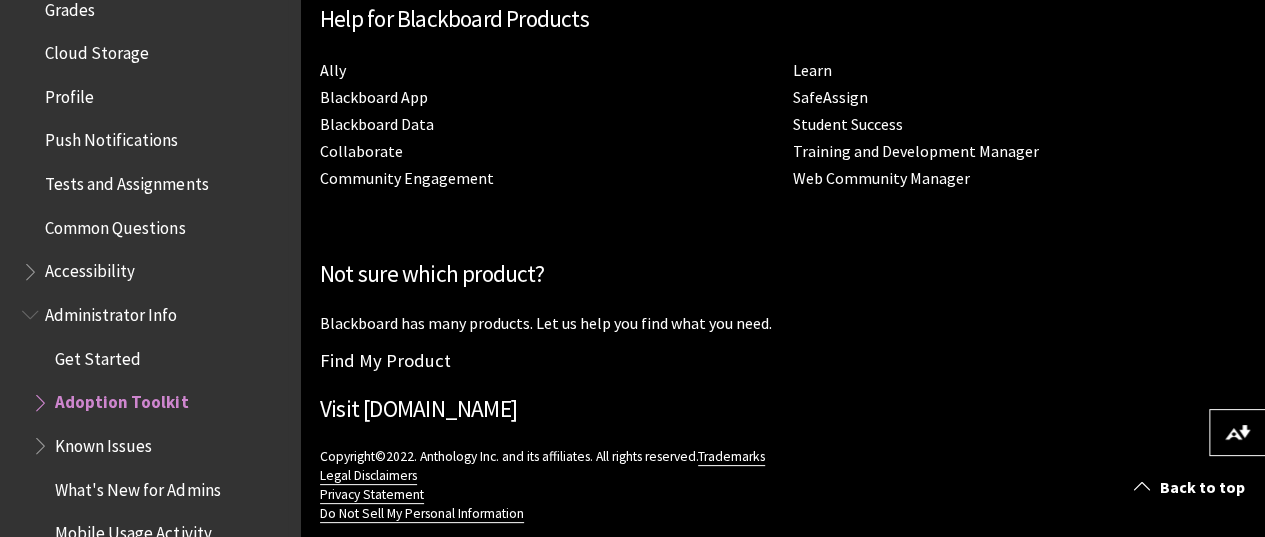 click on "Known Issues" at bounding box center [103, 442] 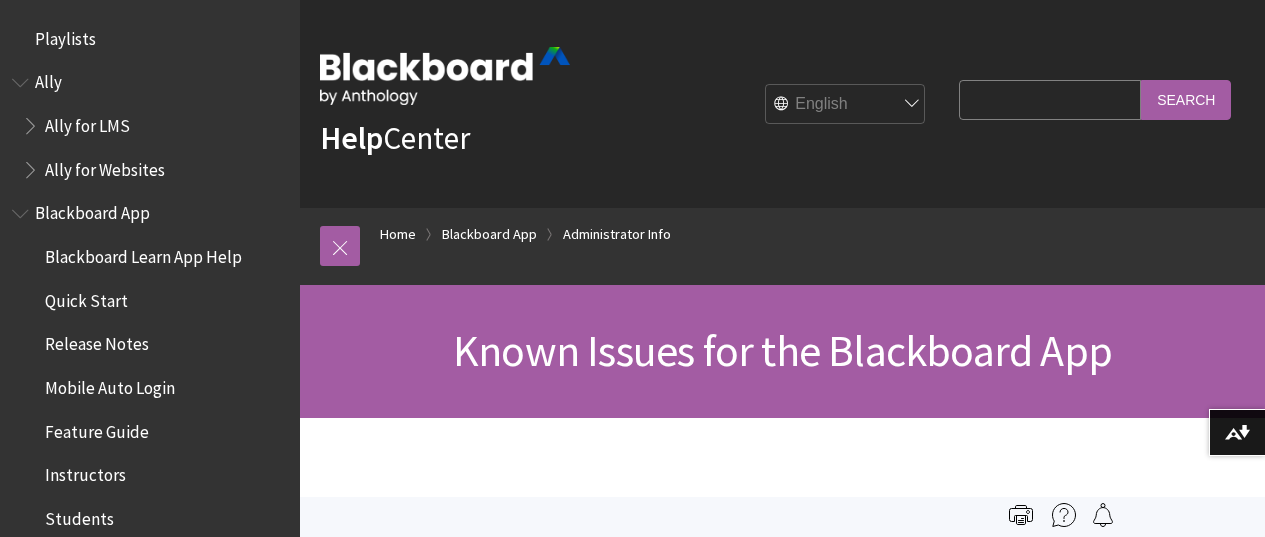 scroll, scrollTop: 0, scrollLeft: 0, axis: both 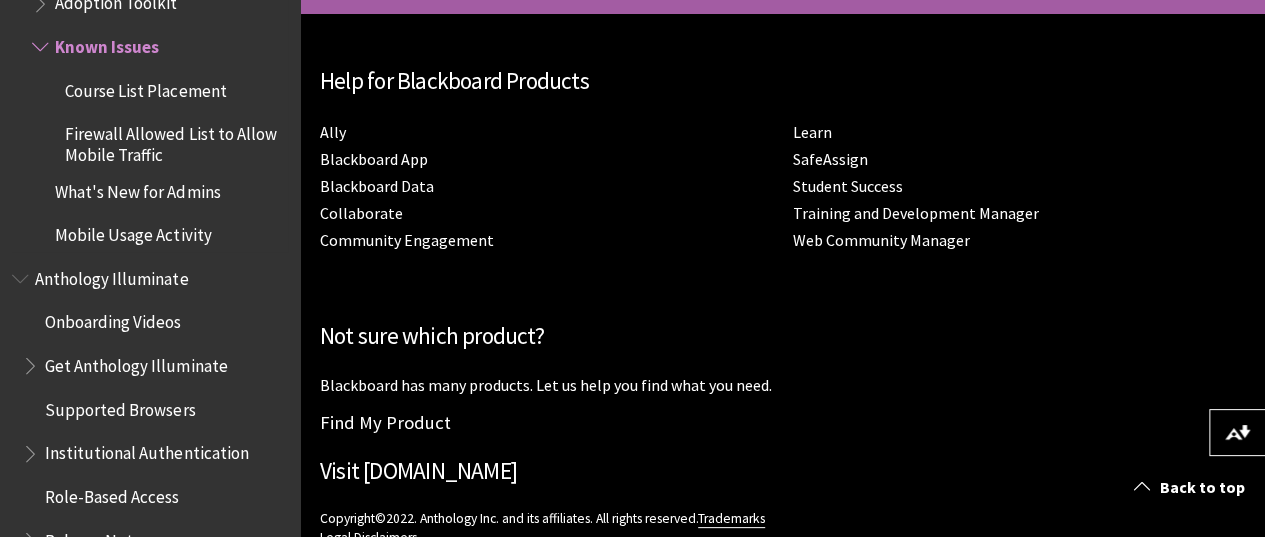 click on "Course List Placement" at bounding box center (145, 87) 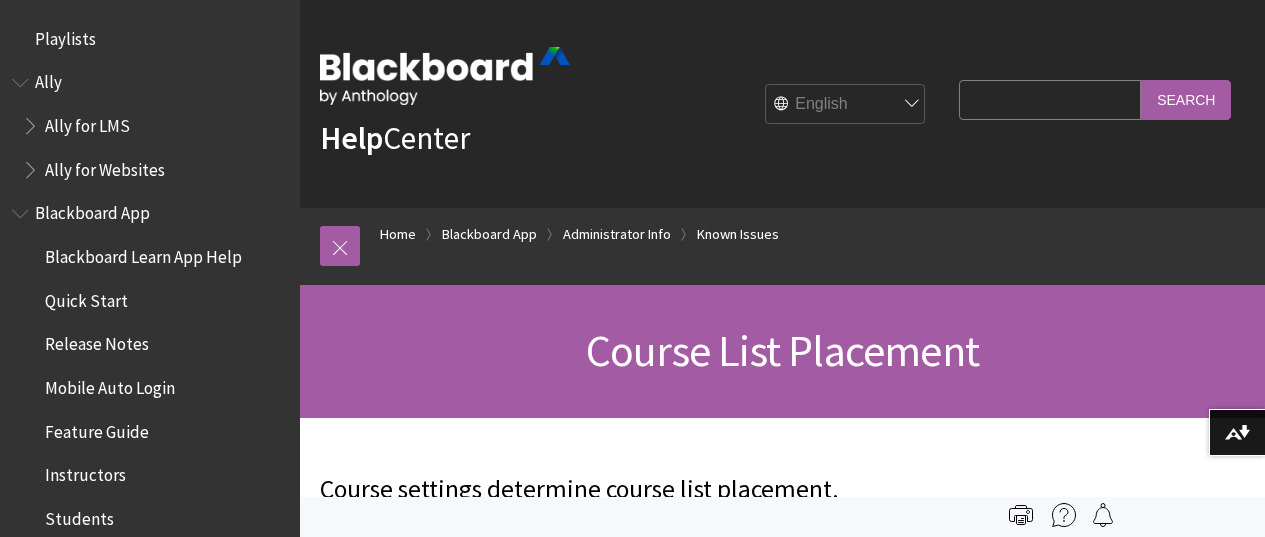 scroll, scrollTop: 0, scrollLeft: 0, axis: both 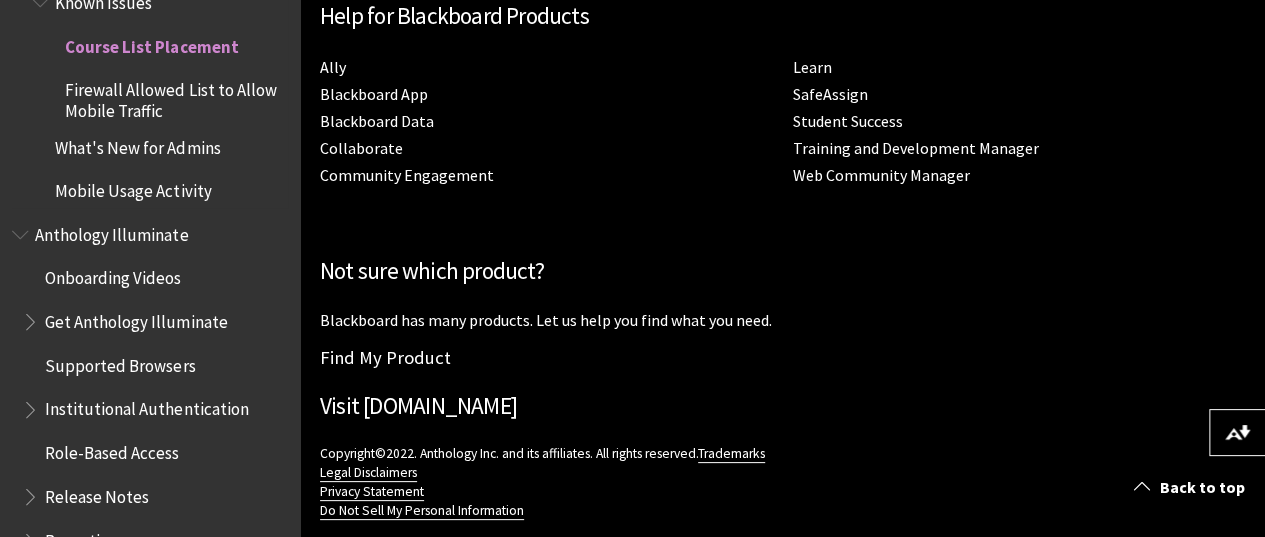click on "Firewall Allowed List to Allow Mobile Traffic" at bounding box center [175, 97] 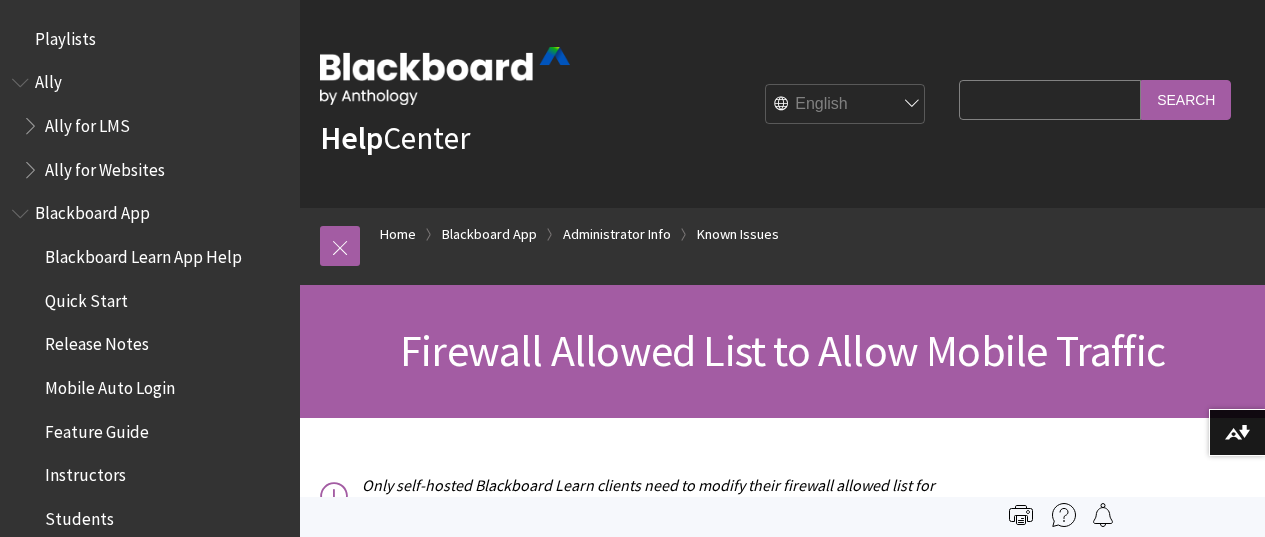 scroll, scrollTop: 0, scrollLeft: 0, axis: both 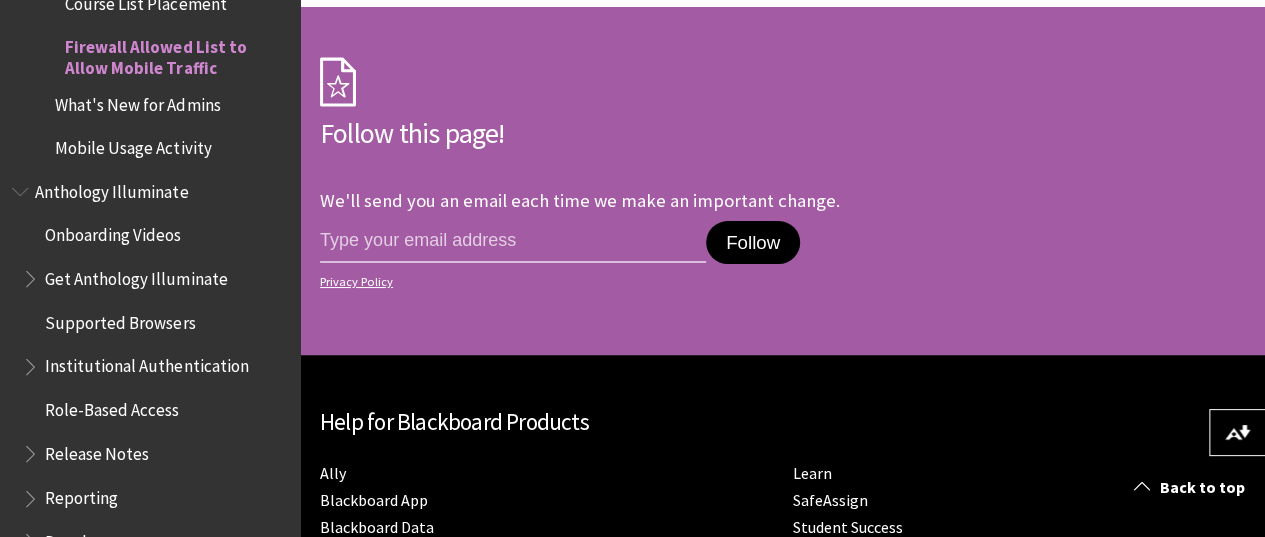 click on "What's New for Admins" at bounding box center (137, 101) 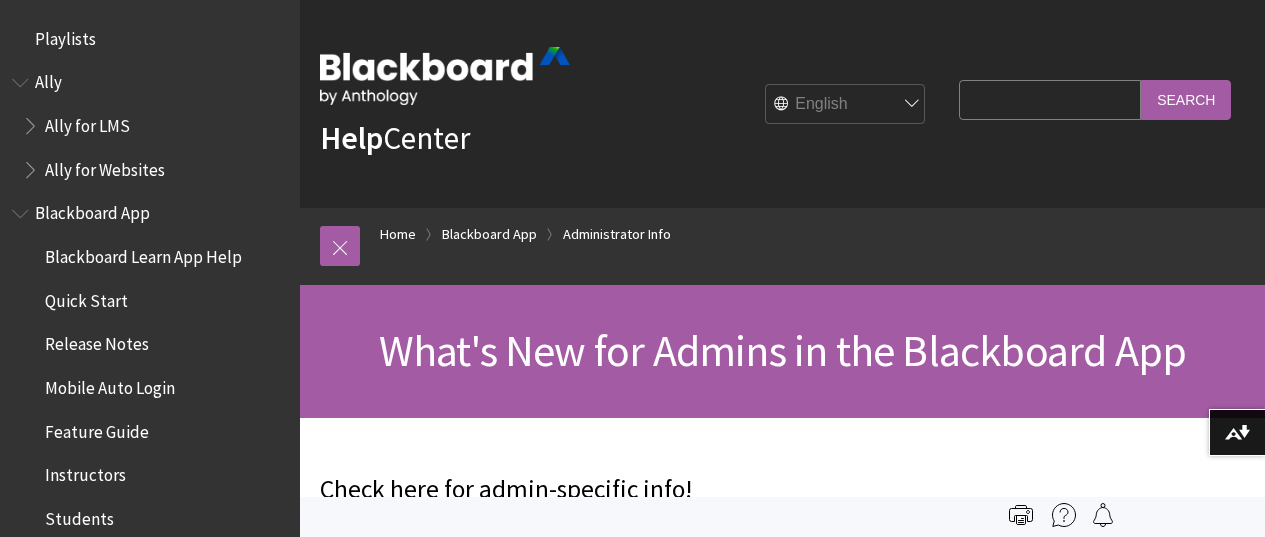scroll, scrollTop: 0, scrollLeft: 0, axis: both 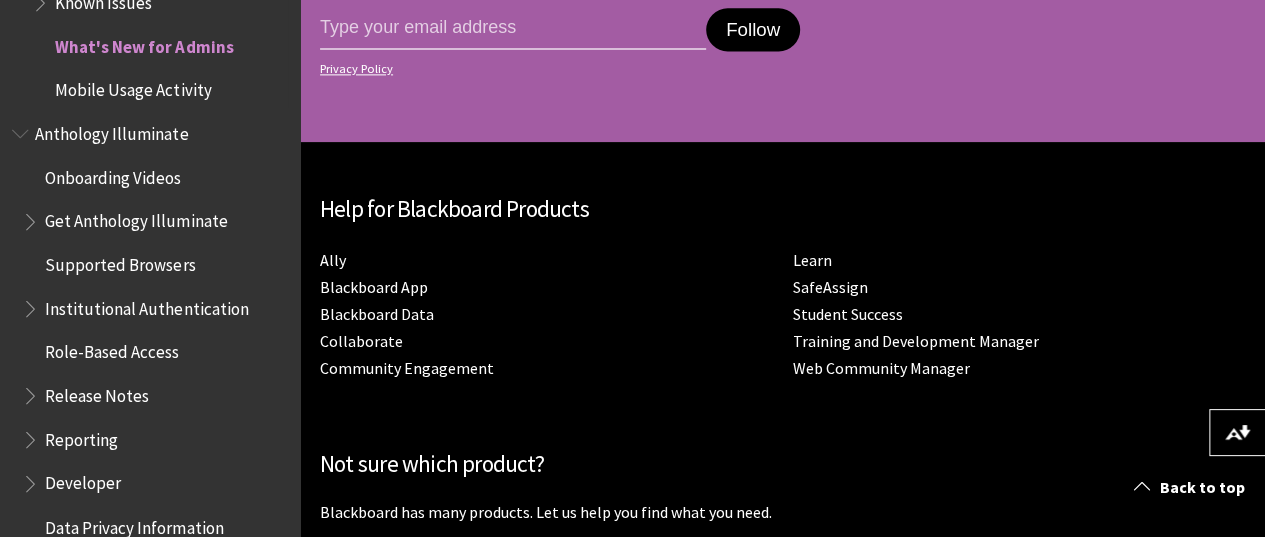click on "Mobile Usage Activity" at bounding box center [133, 87] 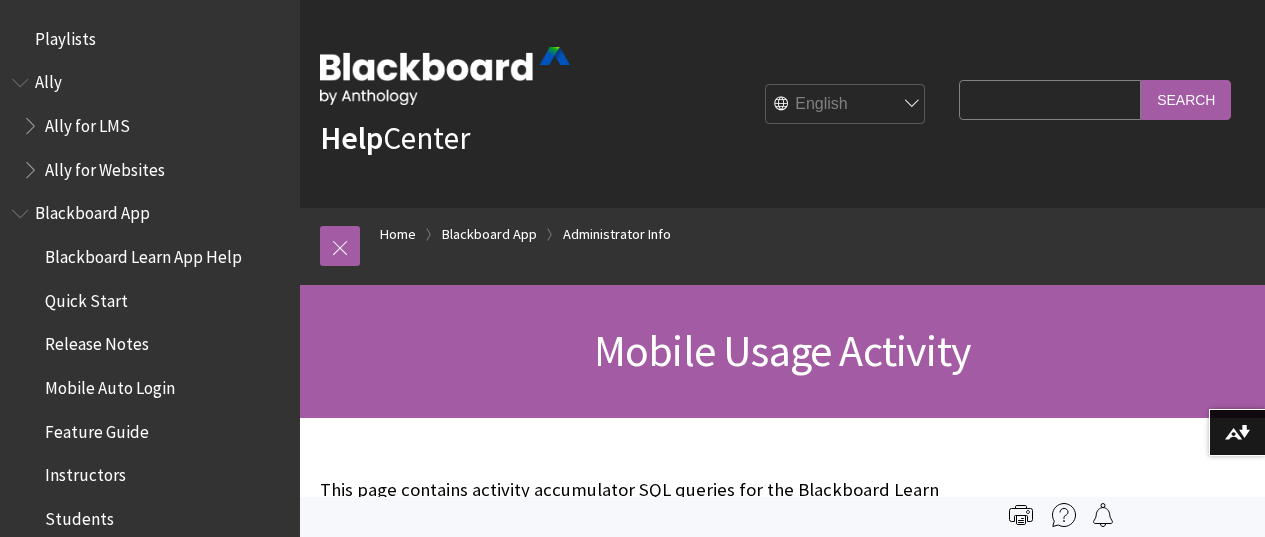 scroll, scrollTop: 0, scrollLeft: 0, axis: both 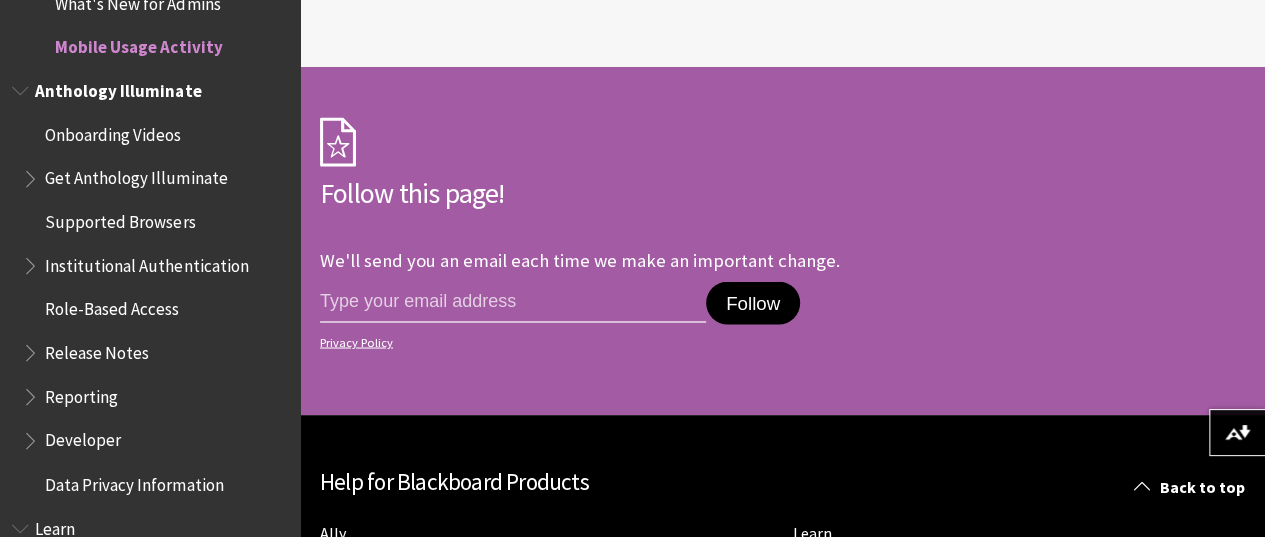 click on "Anthology Illuminate" at bounding box center [118, 87] 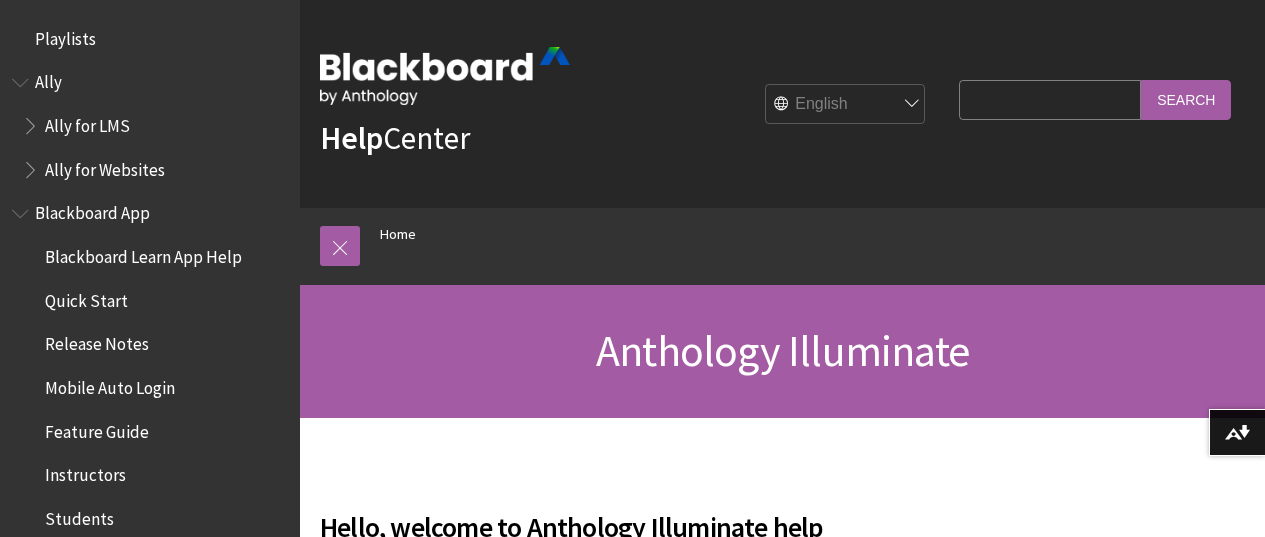 scroll, scrollTop: 0, scrollLeft: 0, axis: both 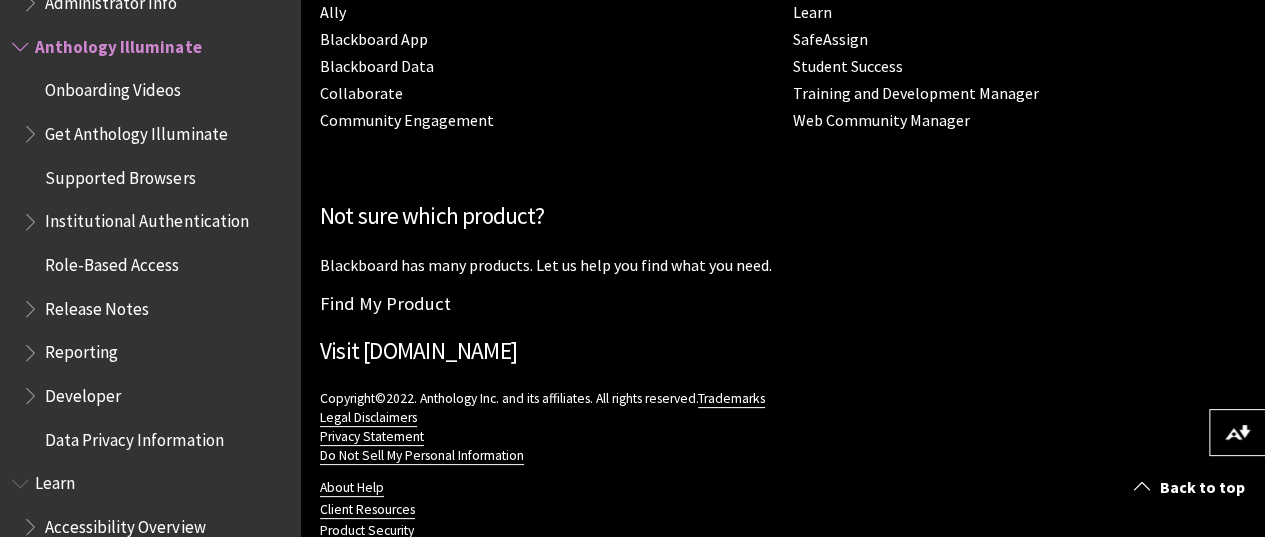 click on "Onboarding Videos" at bounding box center [113, 87] 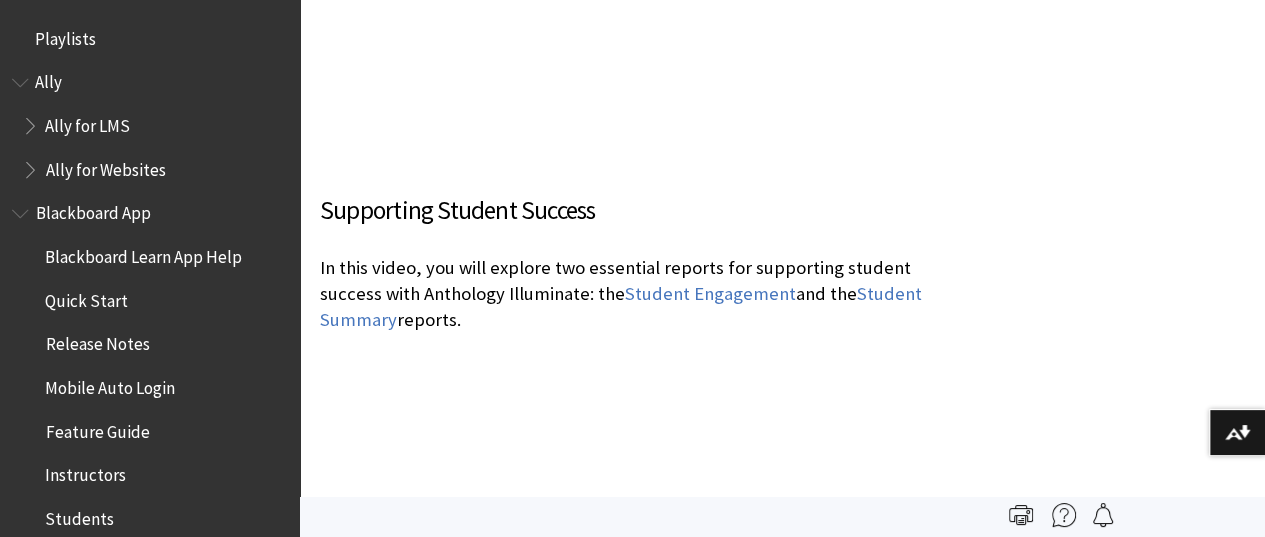 scroll, scrollTop: 2036, scrollLeft: 0, axis: vertical 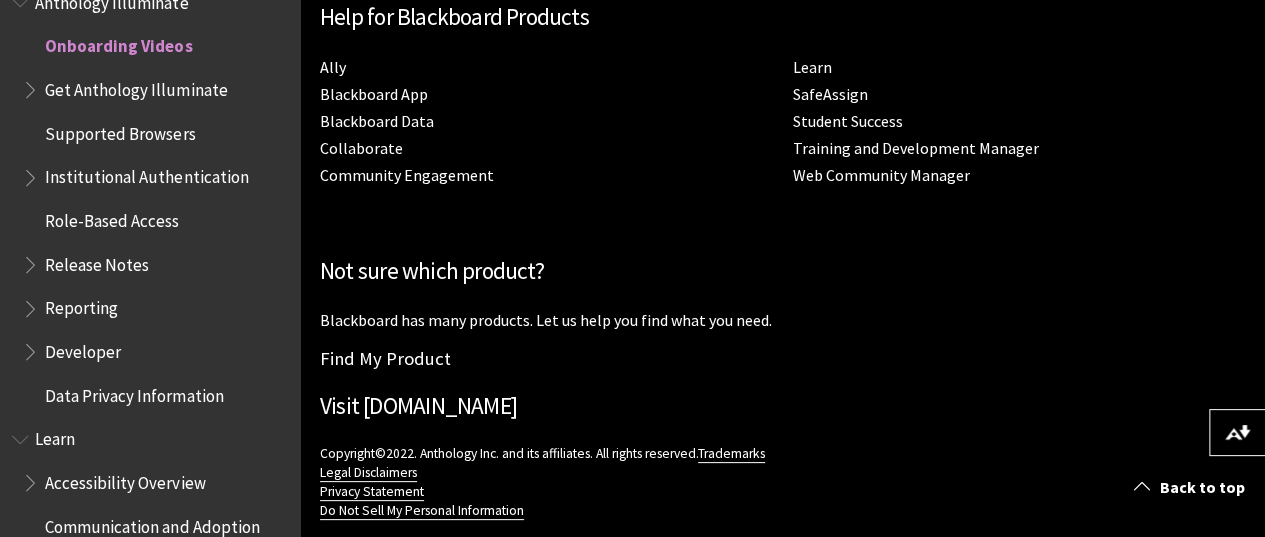 click on "Get Anthology Illuminate" at bounding box center (155, 90) 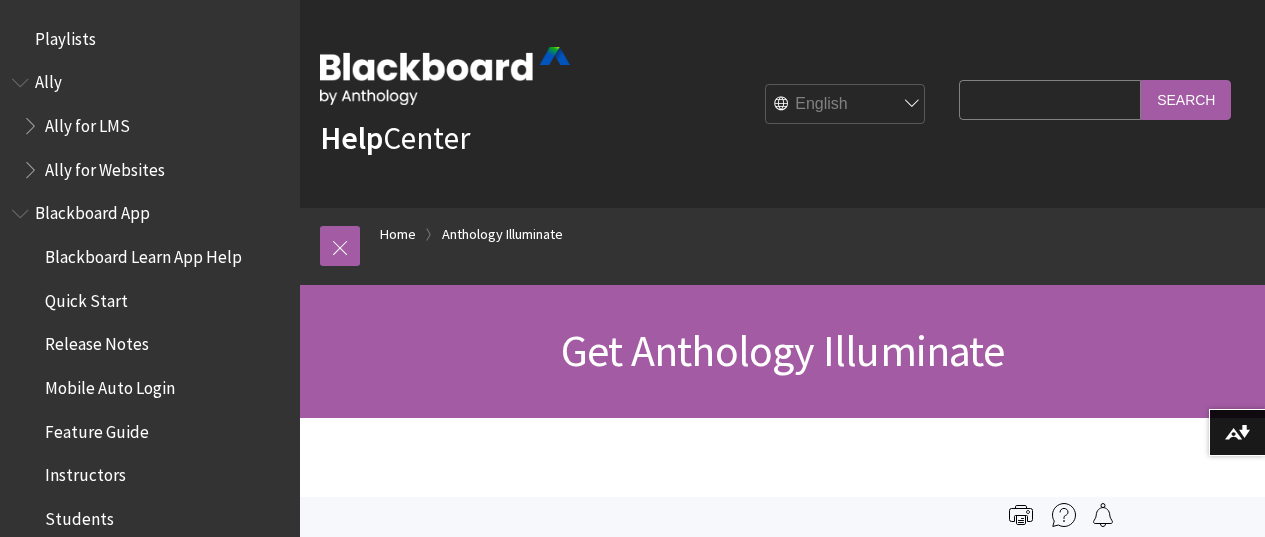 scroll, scrollTop: 0, scrollLeft: 0, axis: both 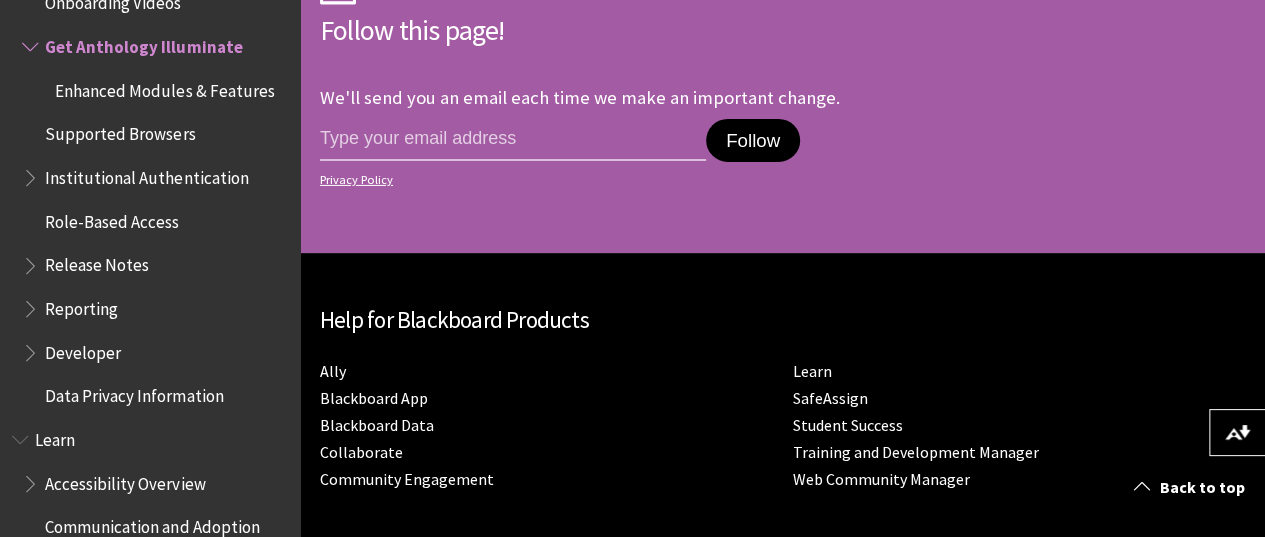 click on "Enhanced Modules & Features" at bounding box center [164, 87] 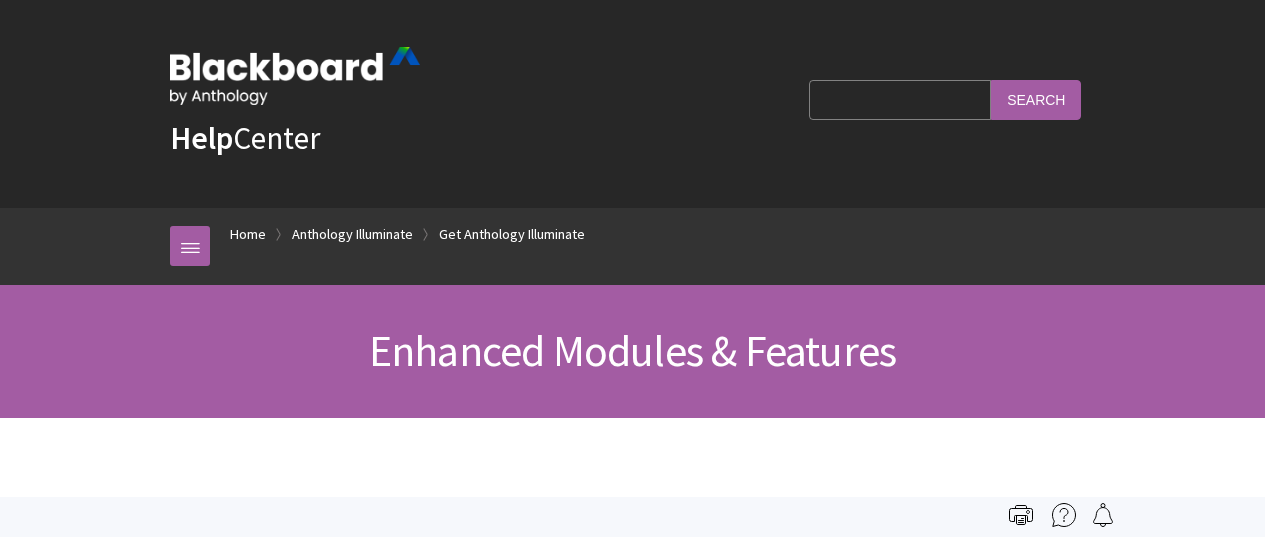 scroll, scrollTop: 0, scrollLeft: 0, axis: both 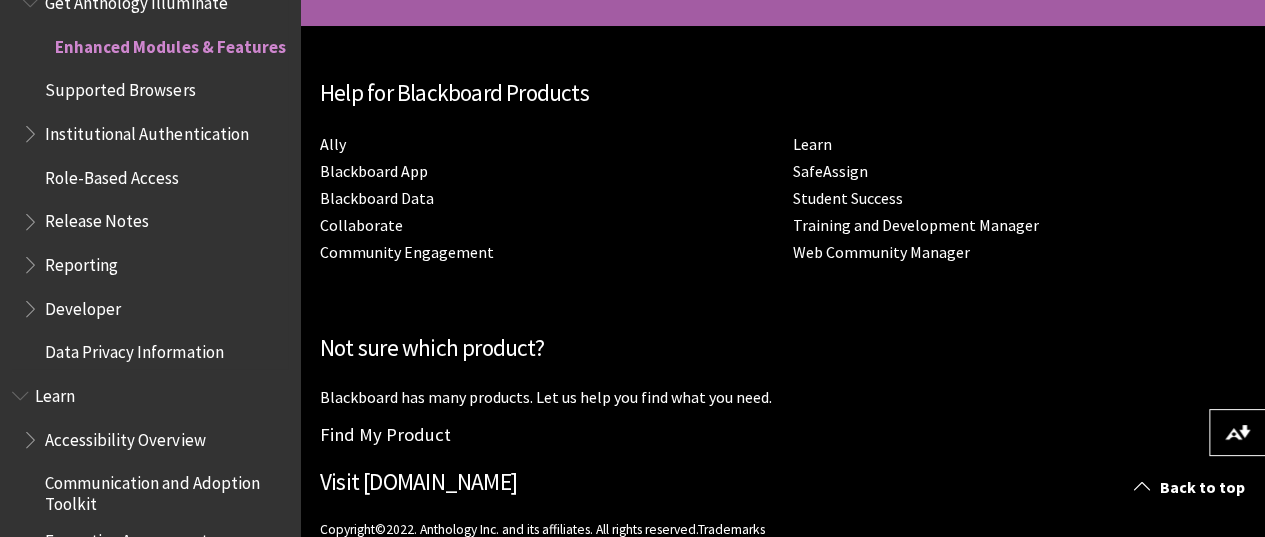 click on "Supported Browsers" at bounding box center [120, 87] 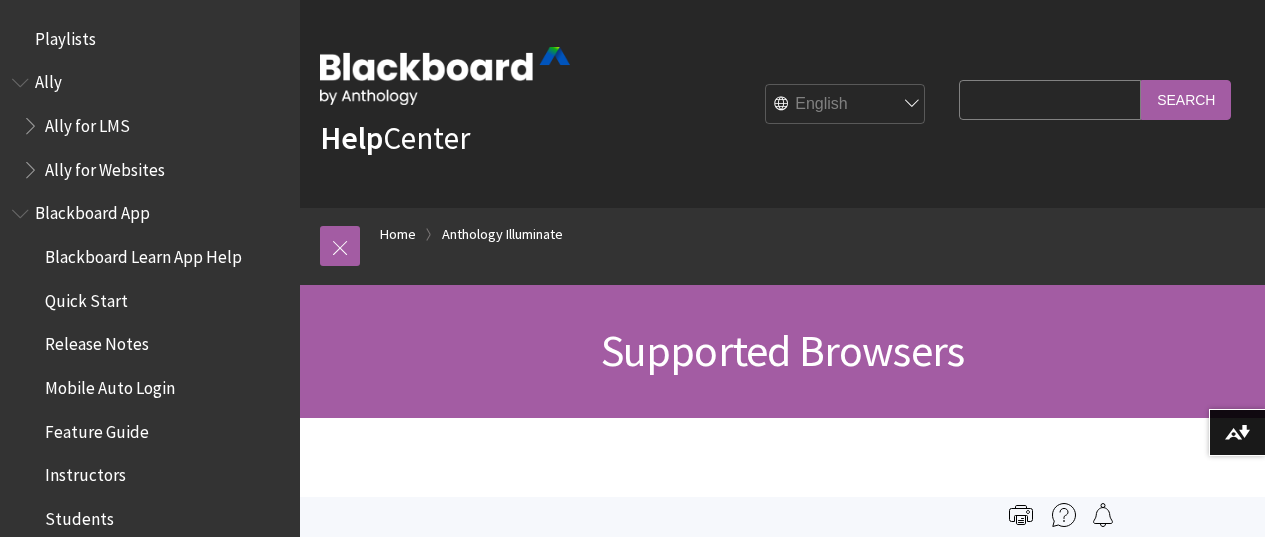 scroll, scrollTop: 0, scrollLeft: 0, axis: both 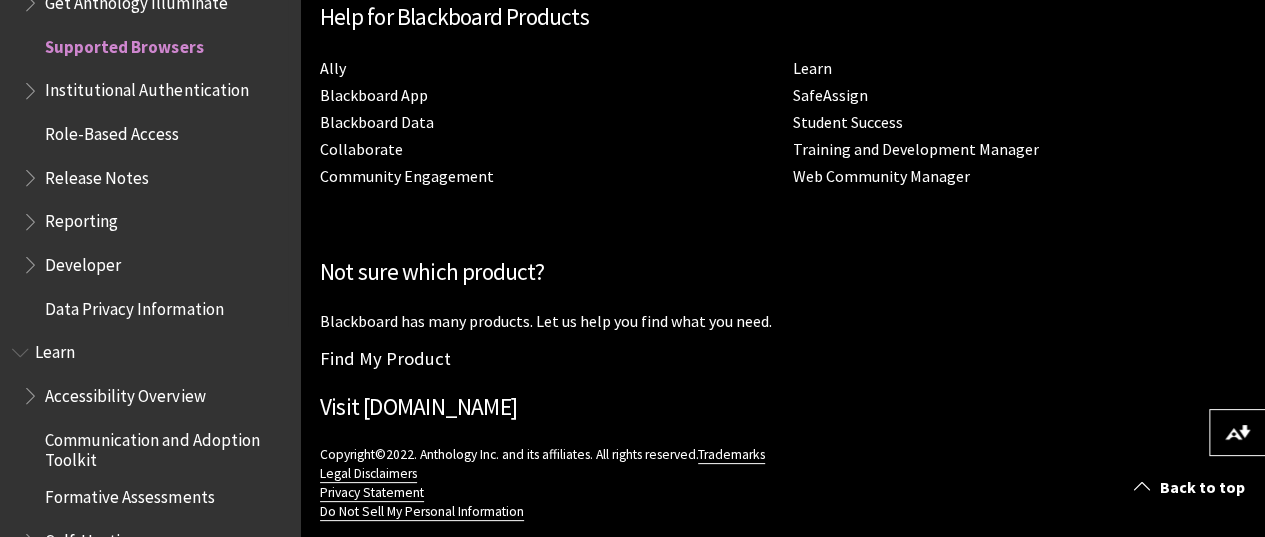 click on "Institutional Authentication" at bounding box center (146, 87) 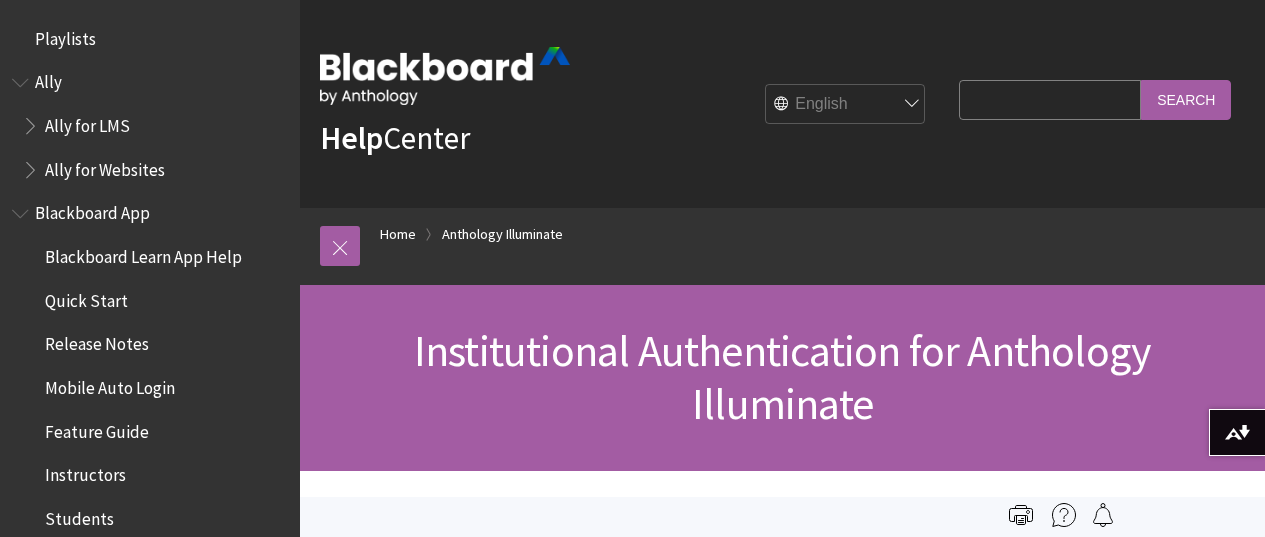 scroll, scrollTop: 0, scrollLeft: 0, axis: both 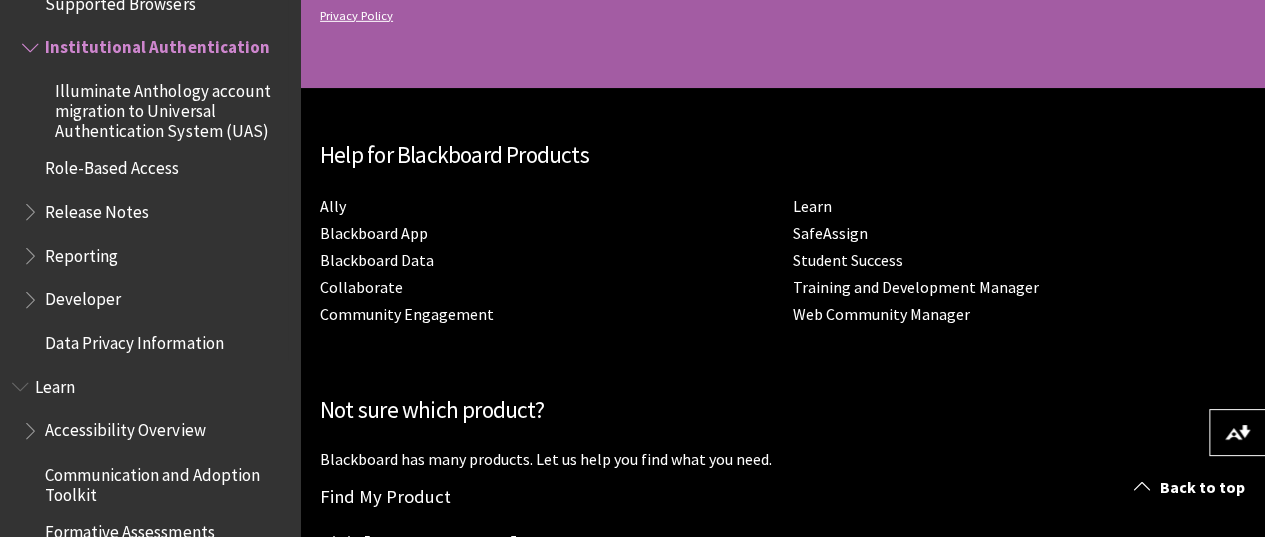 click on "Illuminate Anthology account migration to Universal Authentication System (UAS)" at bounding box center [170, 107] 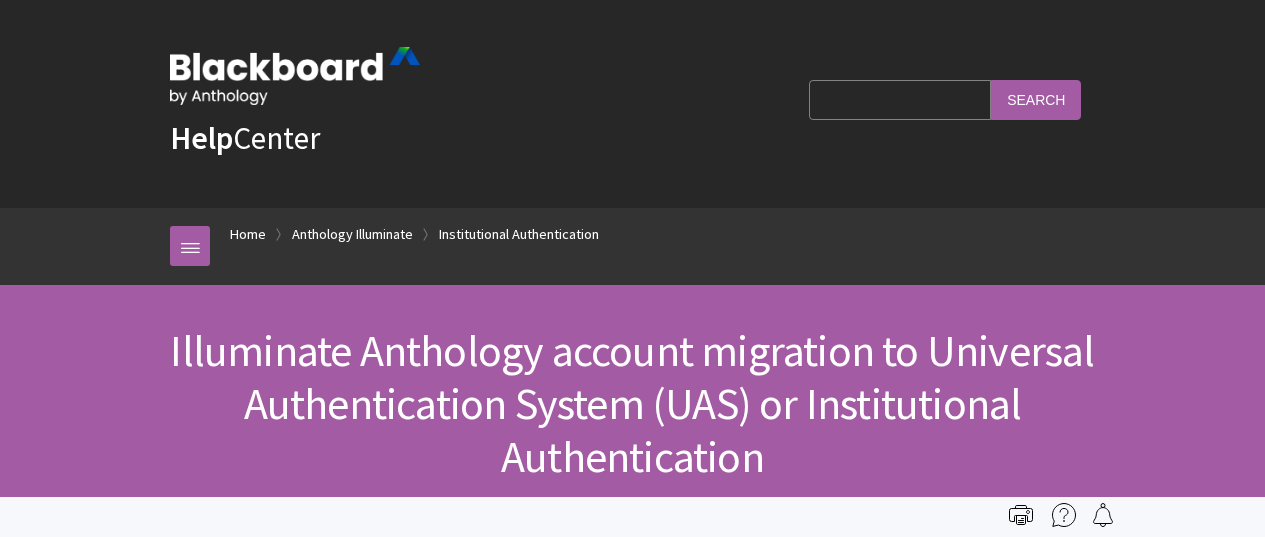 scroll, scrollTop: 0, scrollLeft: 0, axis: both 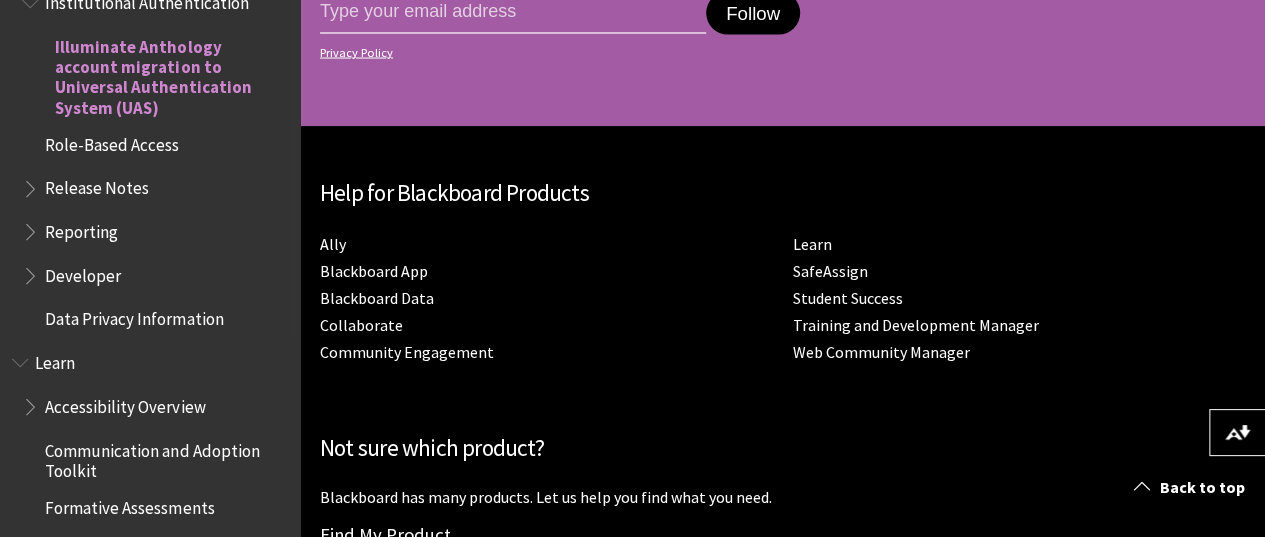 click on "Role-Based Access" at bounding box center (112, 141) 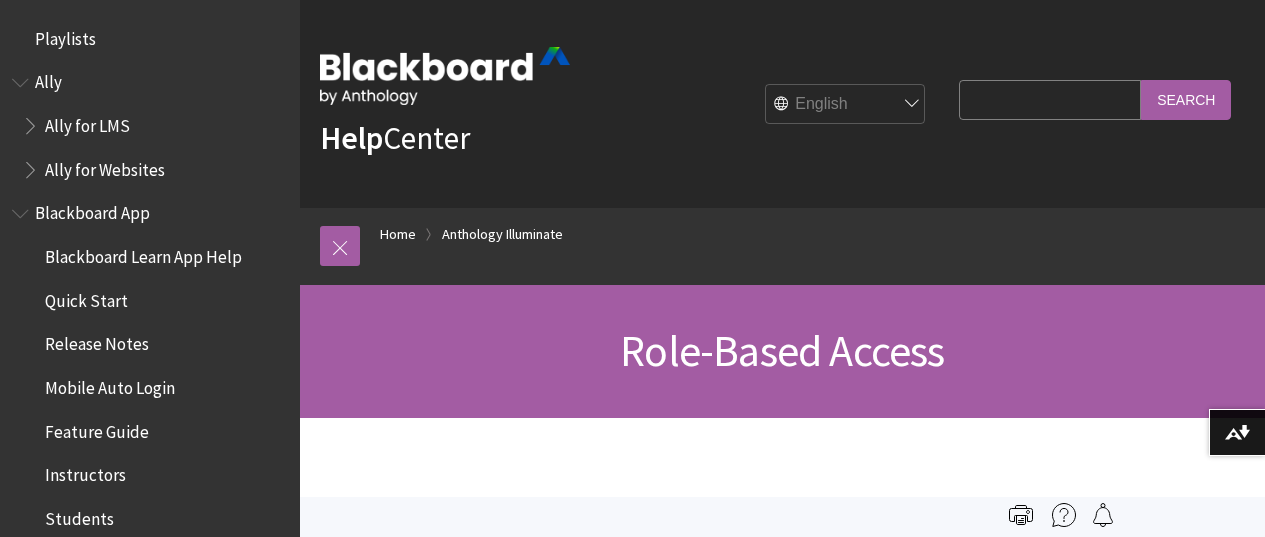 scroll, scrollTop: 0, scrollLeft: 0, axis: both 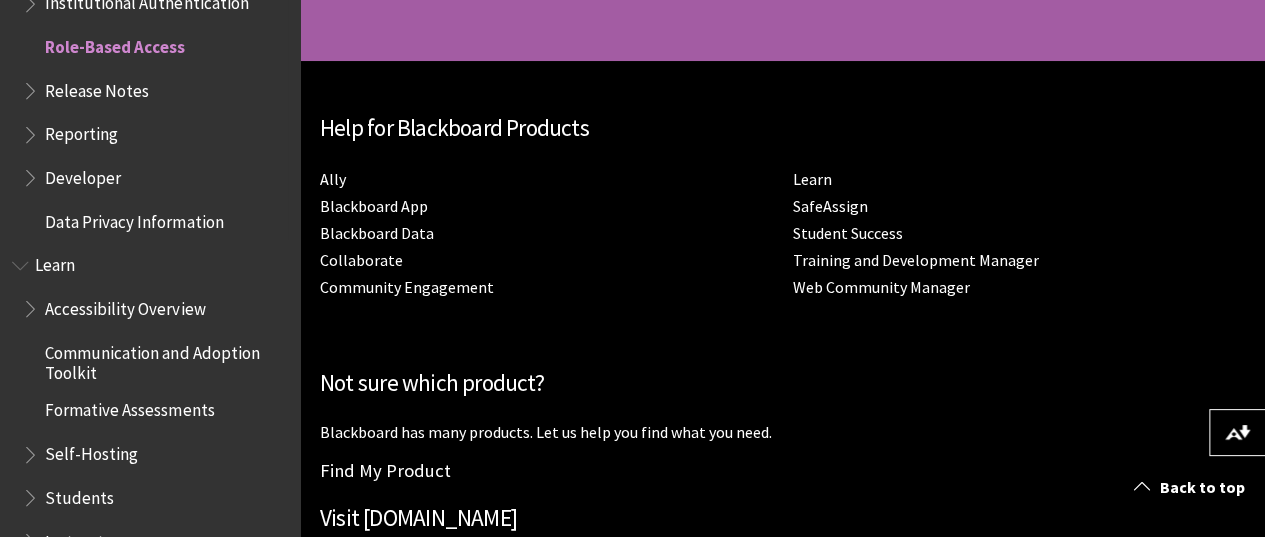 click on "Release Notes" at bounding box center (97, 87) 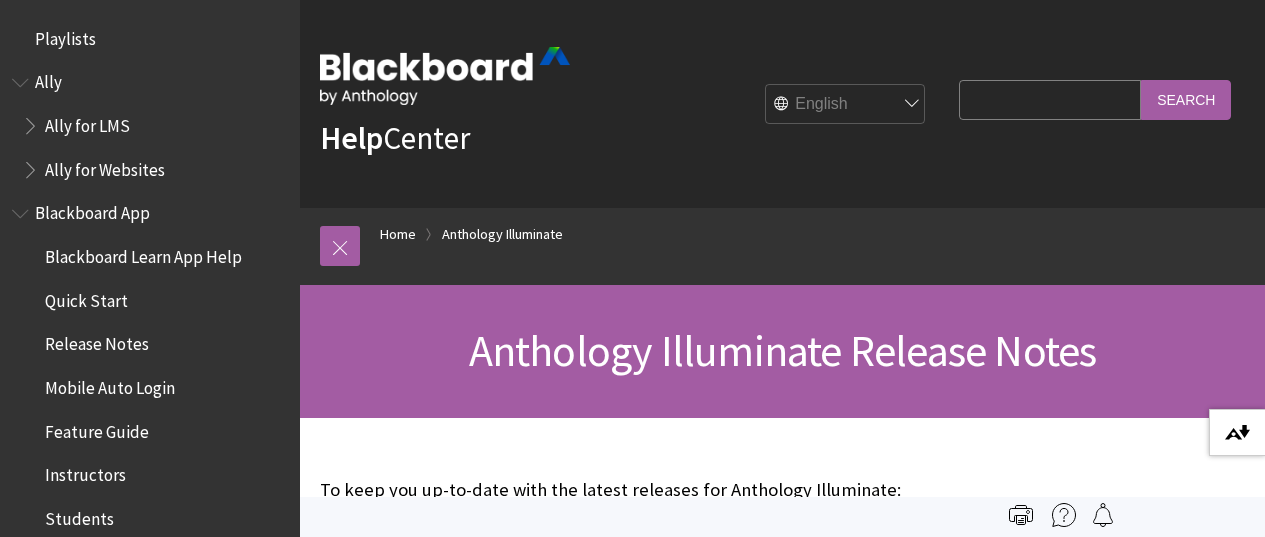 scroll, scrollTop: 0, scrollLeft: 0, axis: both 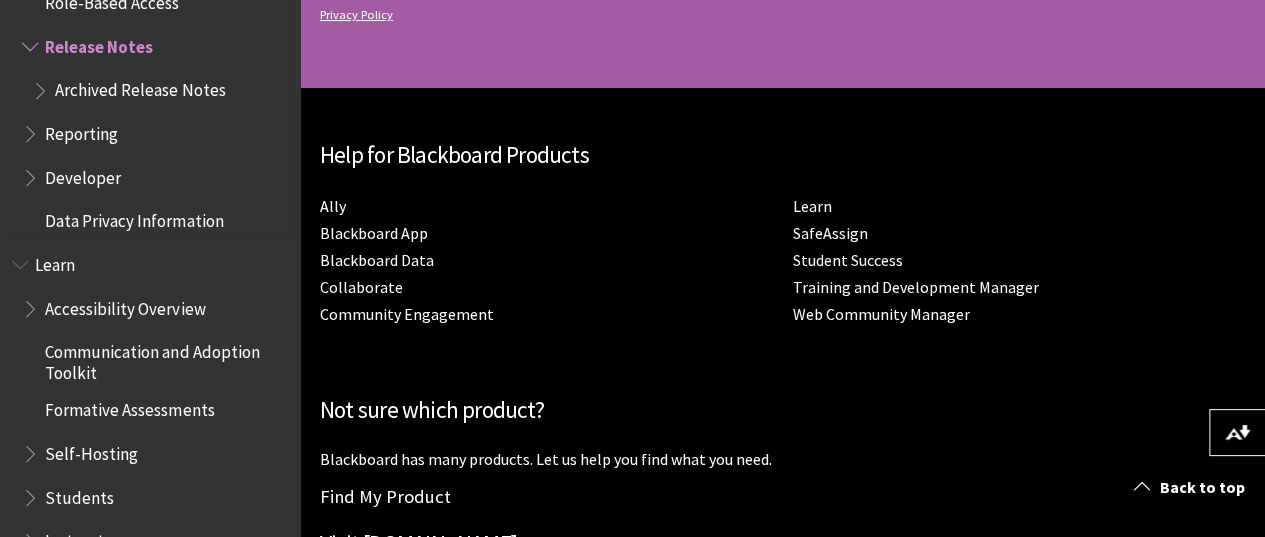 click on "Archived Release Notes" at bounding box center [140, 87] 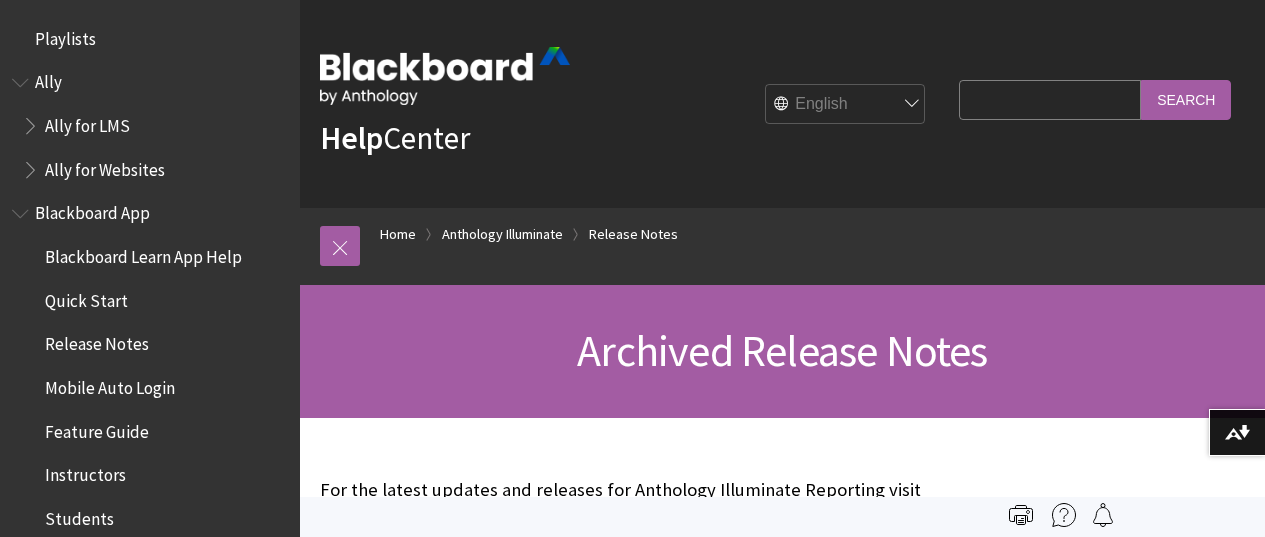 scroll, scrollTop: 0, scrollLeft: 0, axis: both 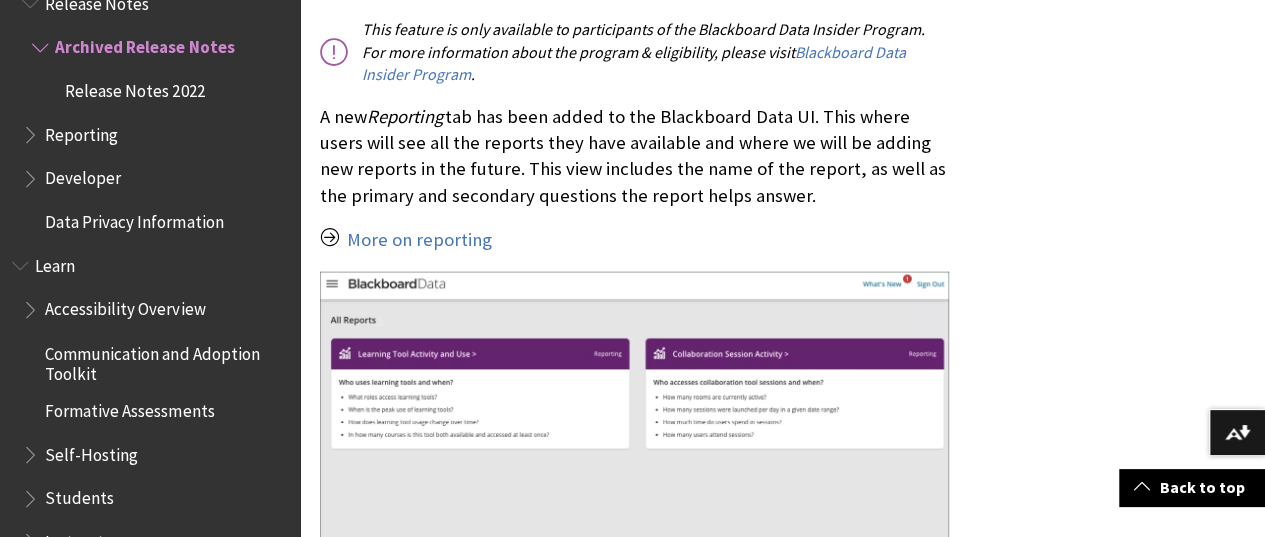 click on "Release Notes 2022" at bounding box center (134, 87) 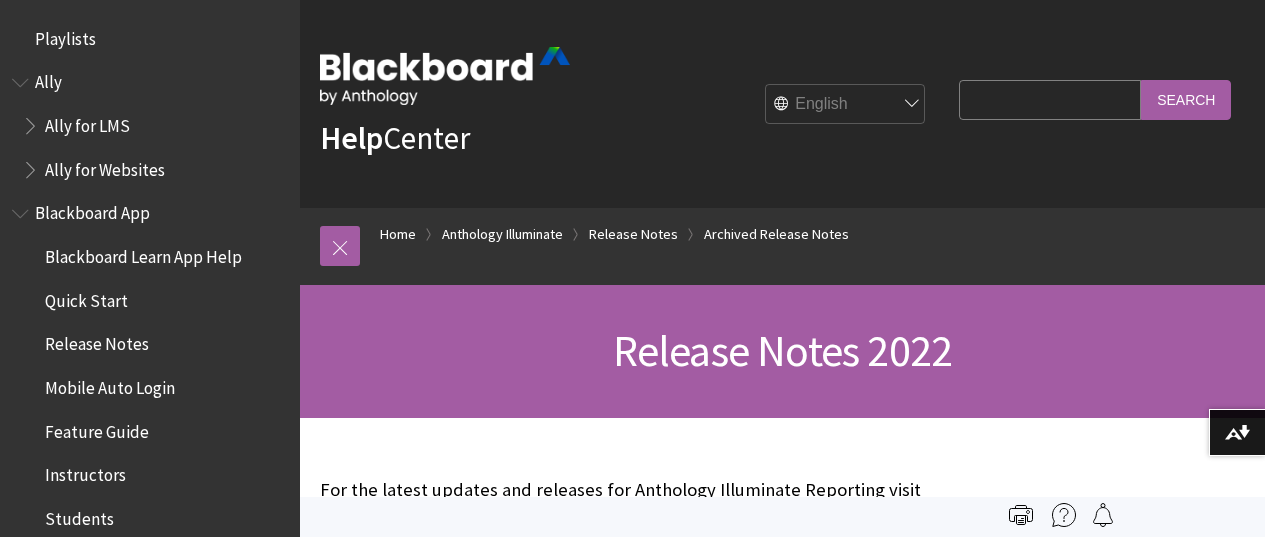scroll, scrollTop: 0, scrollLeft: 0, axis: both 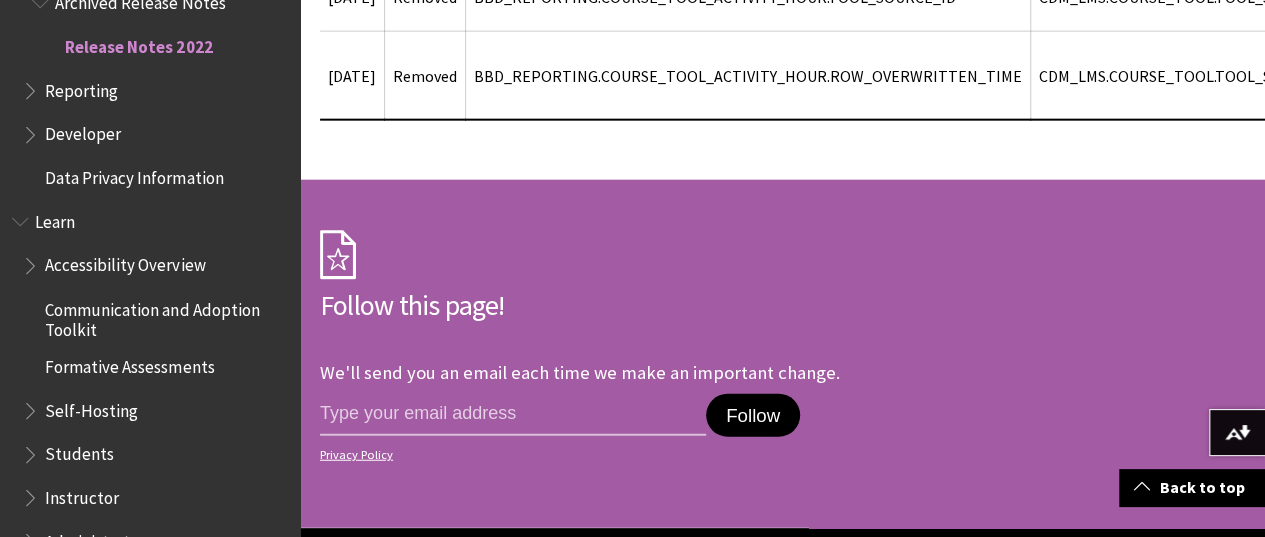 click on "Reporting" at bounding box center [81, 87] 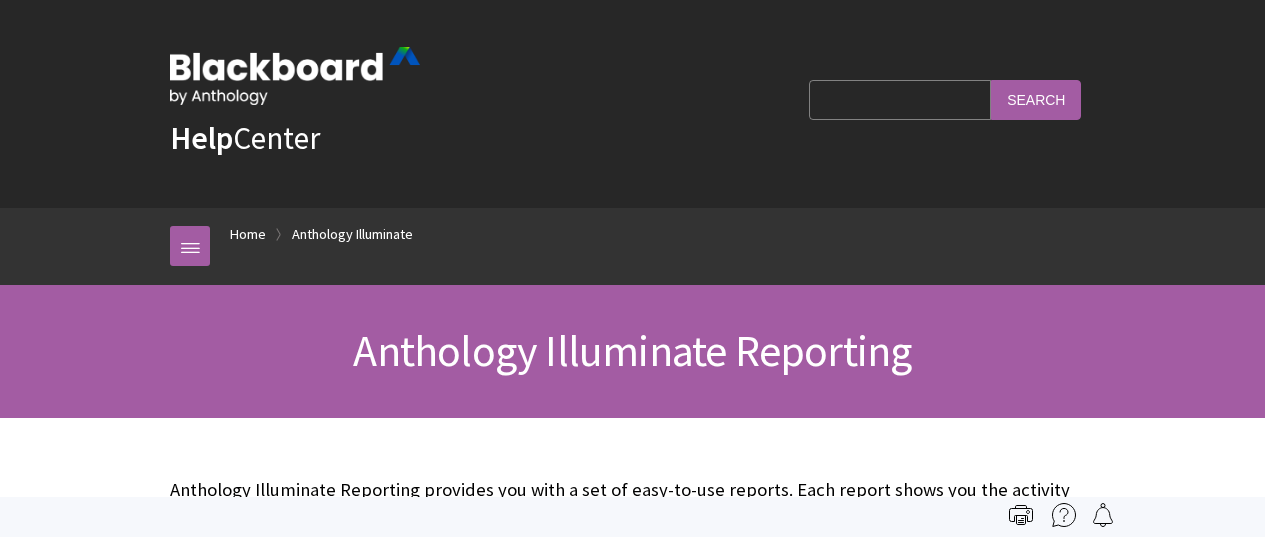 scroll, scrollTop: 0, scrollLeft: 0, axis: both 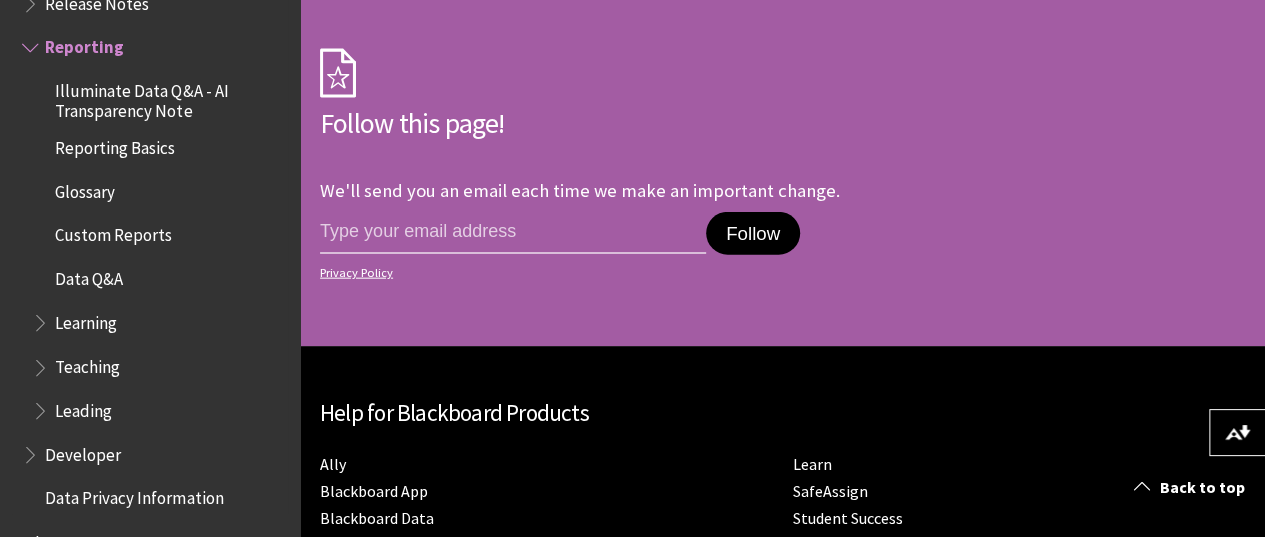 click on "Illuminate Data Q&A - AI Transparency Note" at bounding box center (170, 97) 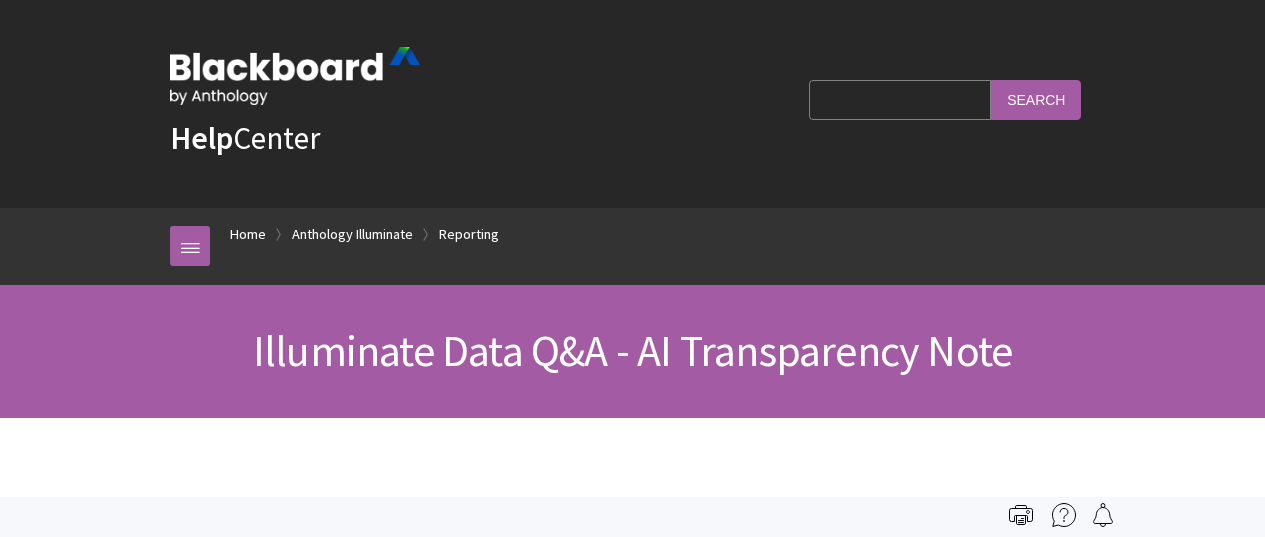 scroll, scrollTop: 0, scrollLeft: 0, axis: both 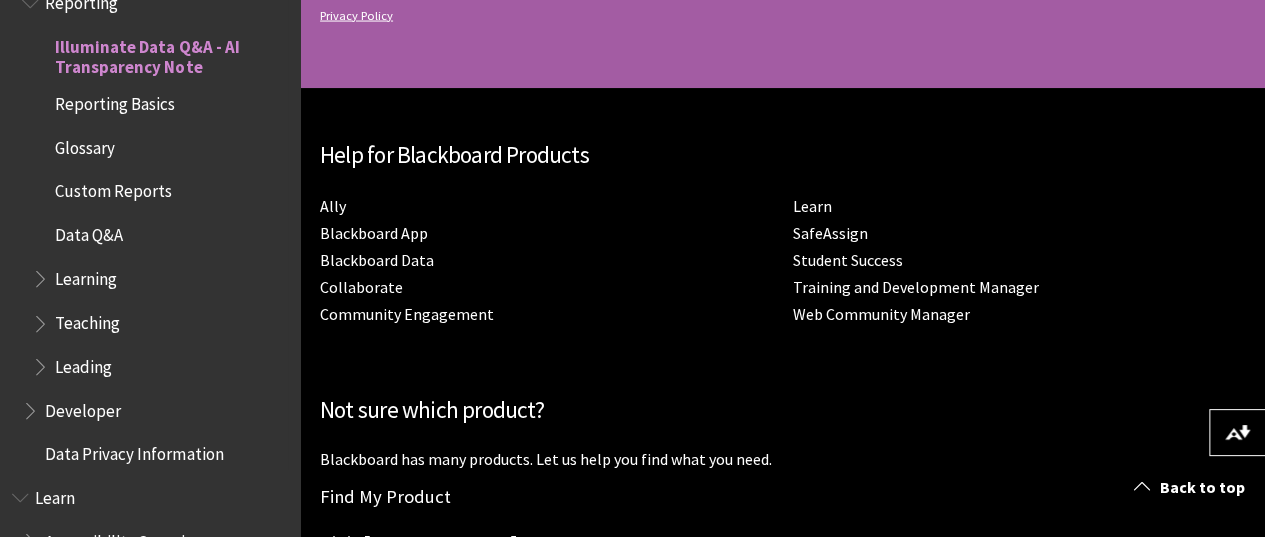 click on "Reporting Basics" at bounding box center (115, 100) 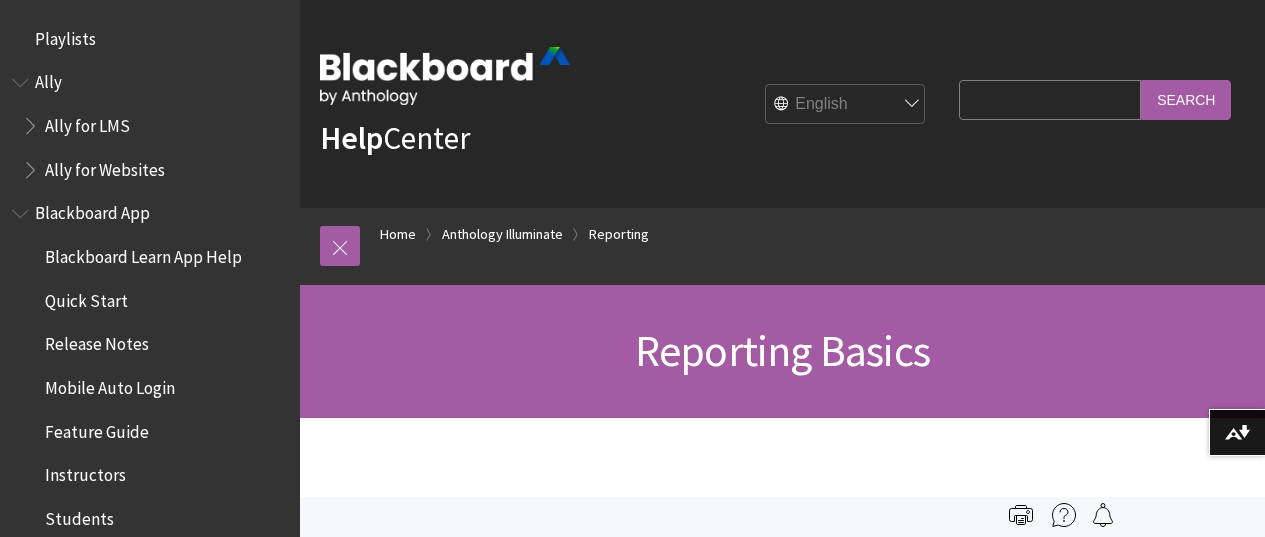 scroll, scrollTop: 0, scrollLeft: 0, axis: both 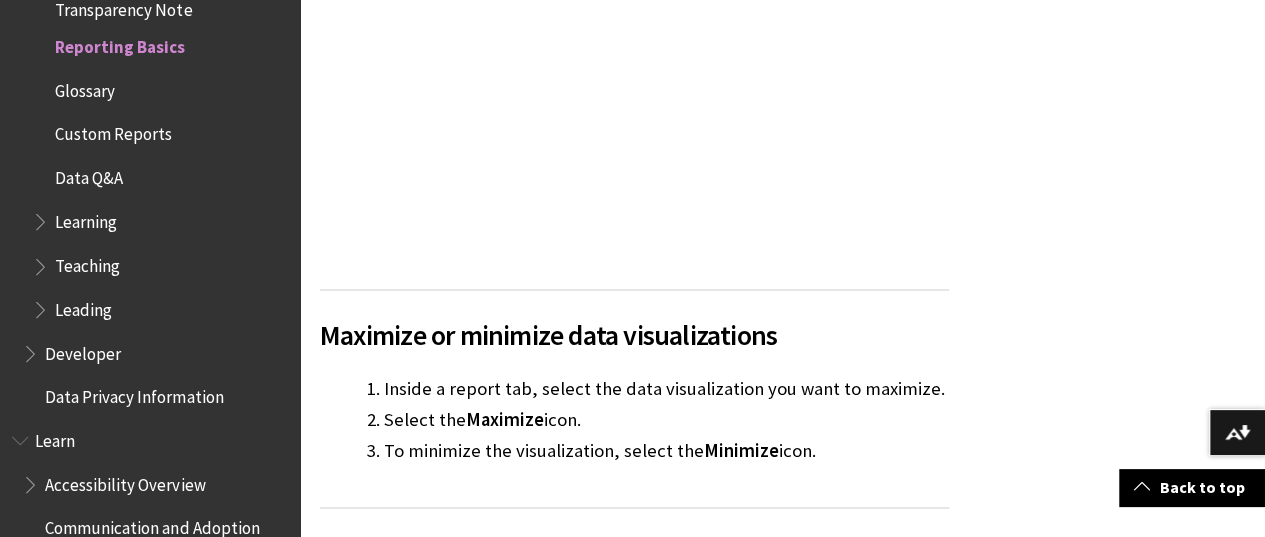 click on "Glossary" at bounding box center (85, 87) 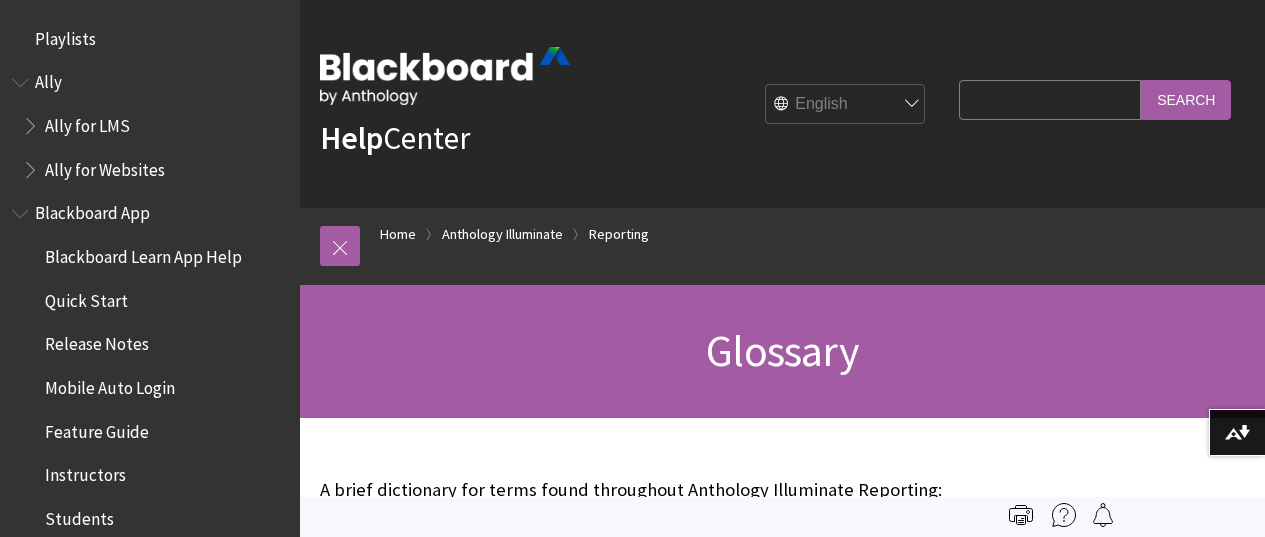 scroll, scrollTop: 0, scrollLeft: 0, axis: both 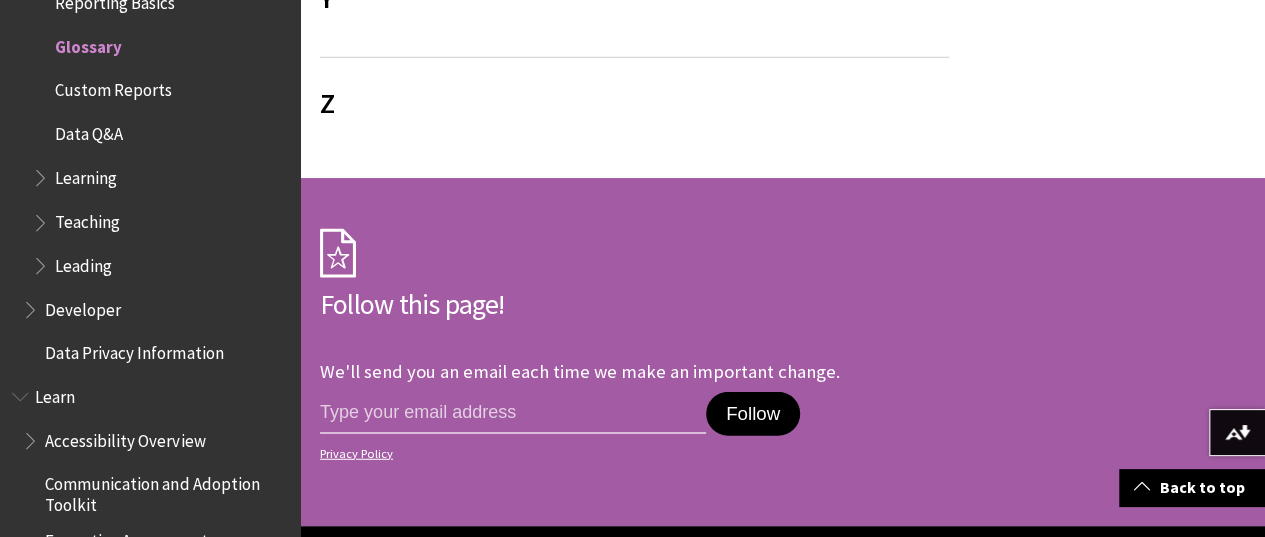 click on "Illuminate Data Q&A - AI Transparency Note Reporting Basics Glossary Custom Reports Data Q&A Learning Teaching Leading" at bounding box center [155, 105] 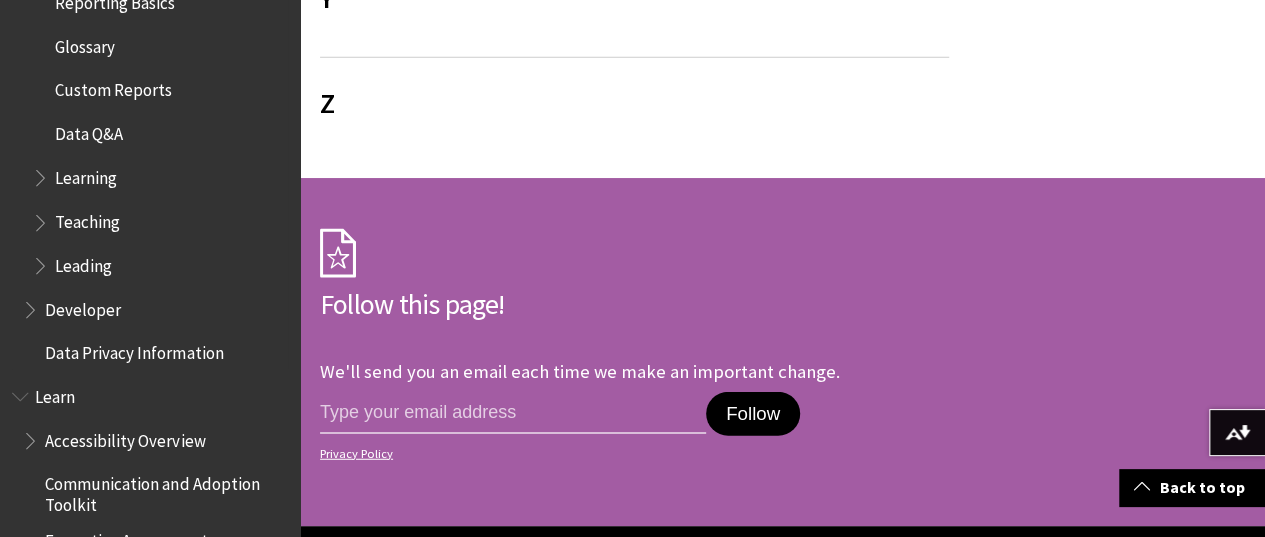 click on "Data Q&A" at bounding box center (89, 130) 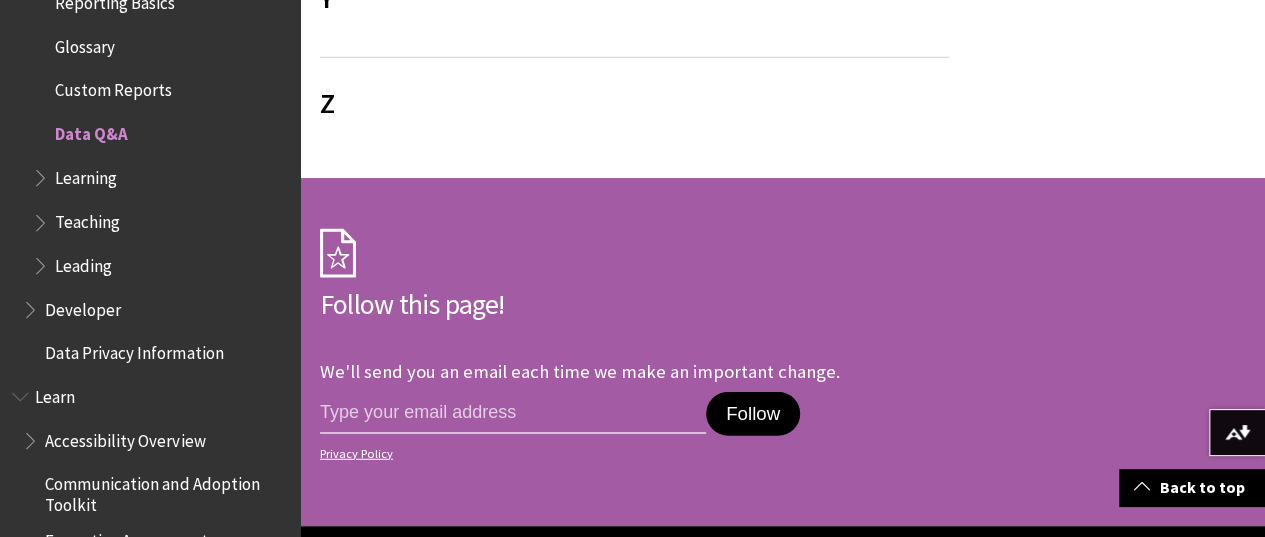click on "Data Q&A" at bounding box center [91, 130] 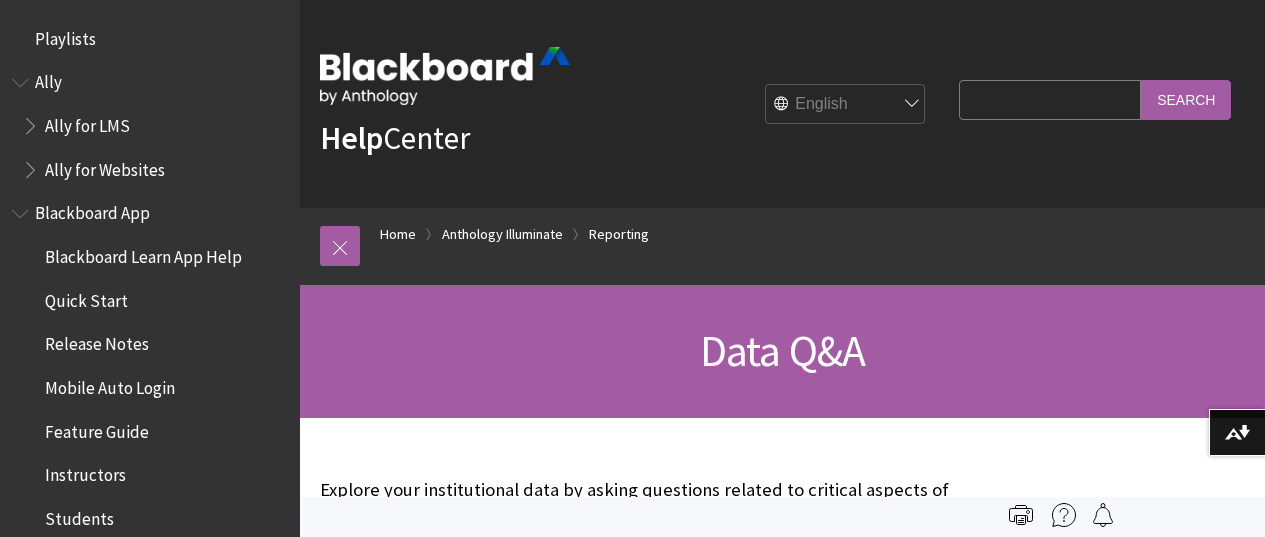 scroll, scrollTop: 0, scrollLeft: 0, axis: both 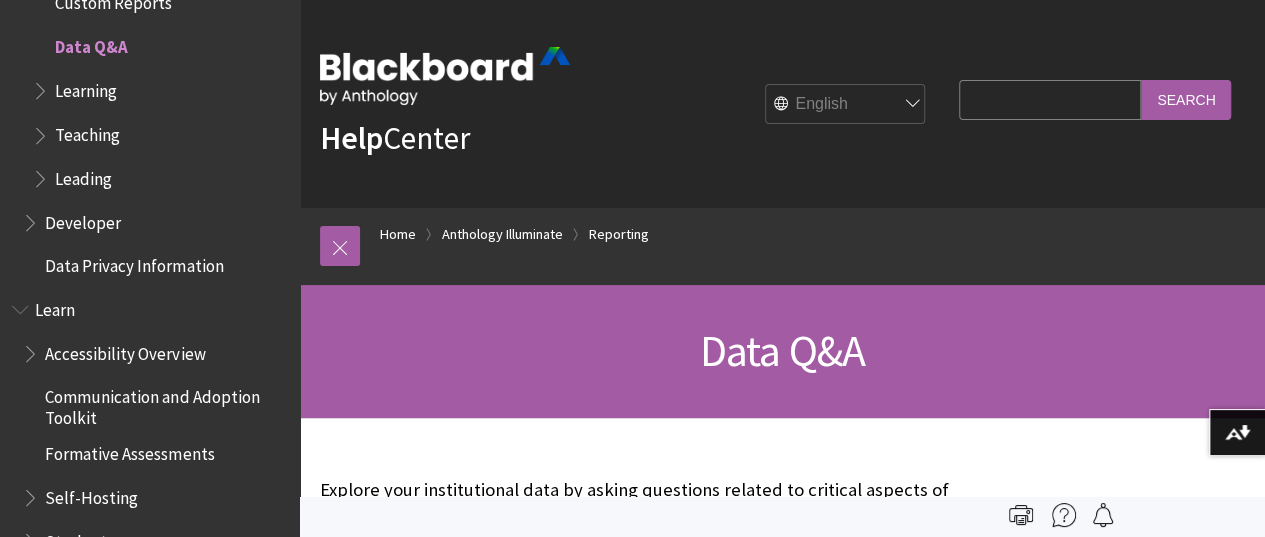 click on "With Data Q&A you can:" at bounding box center (782, 4673) 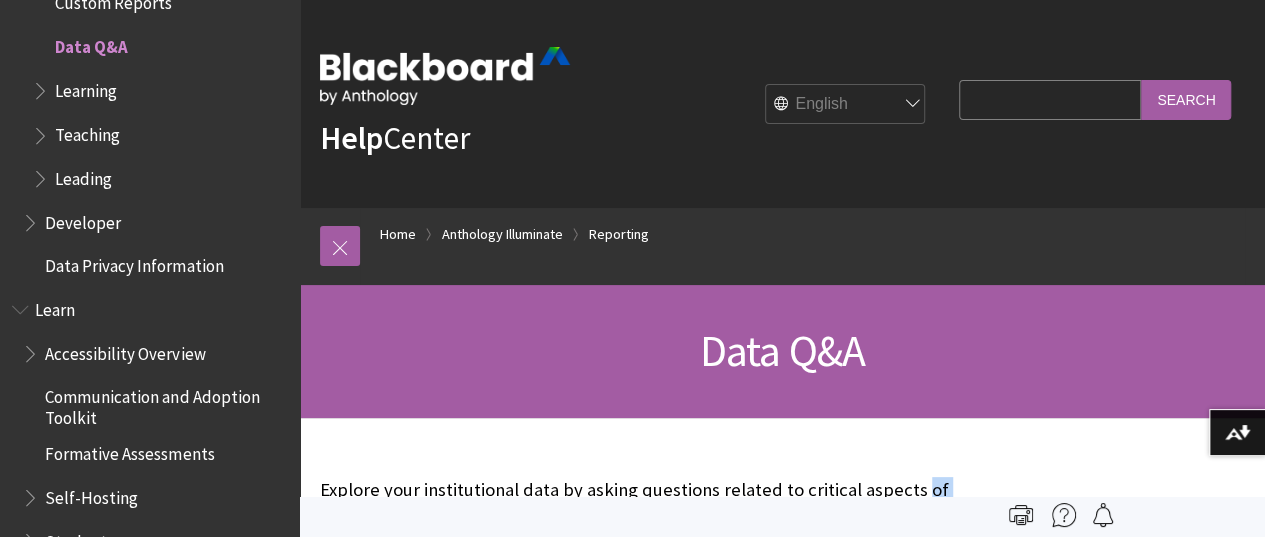 click on "With Data Q&A you can:" at bounding box center (782, 4673) 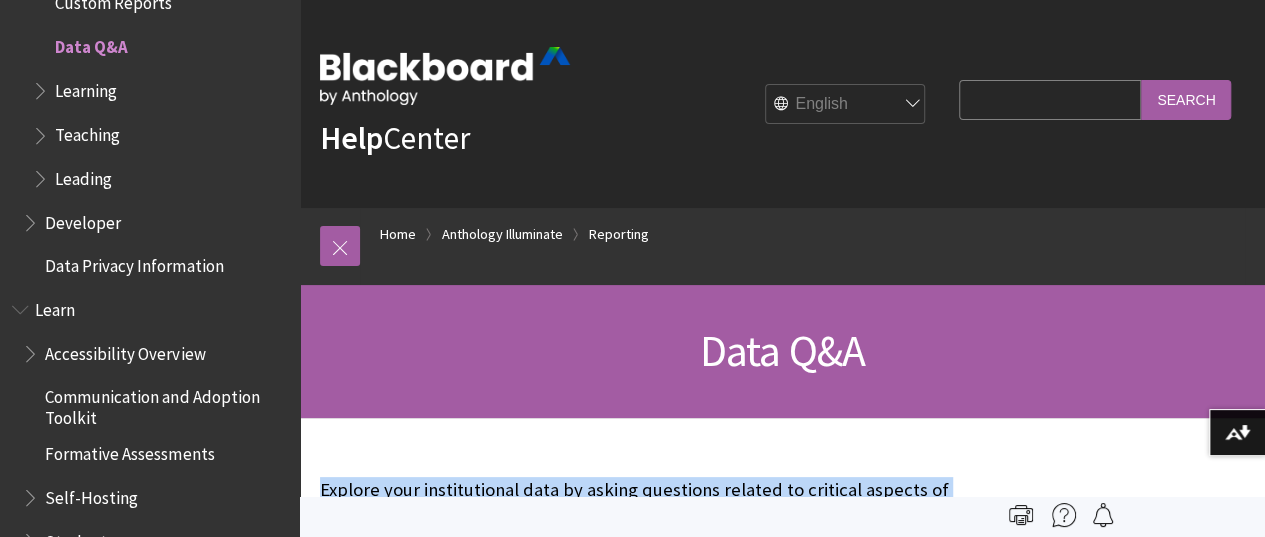 click on "With Data Q&A you can:" at bounding box center (782, 4673) 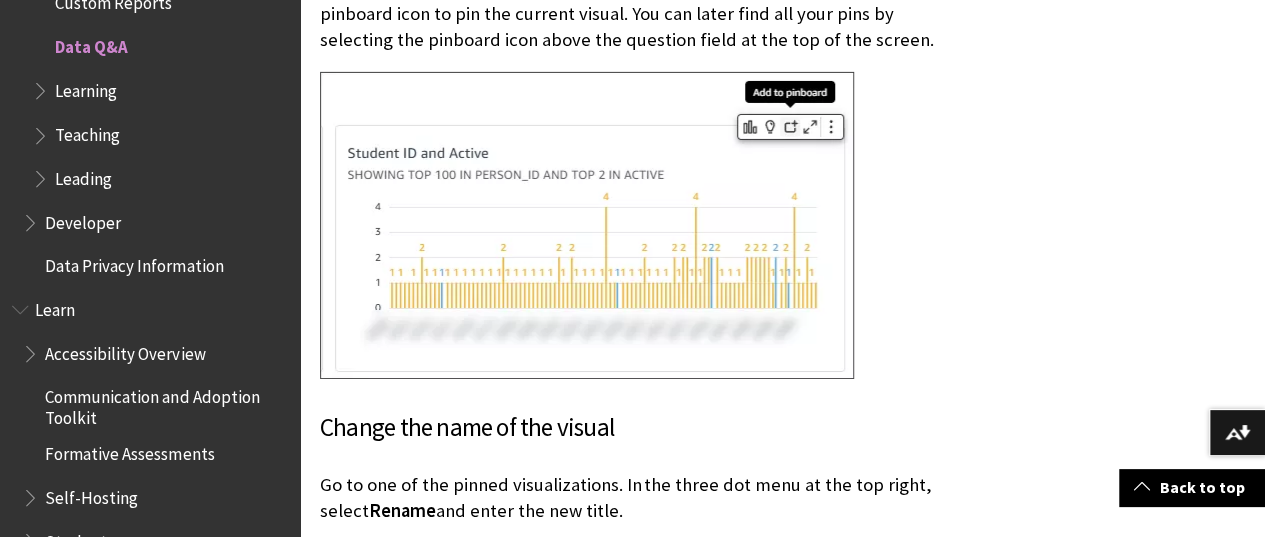 scroll, scrollTop: 9085, scrollLeft: 0, axis: vertical 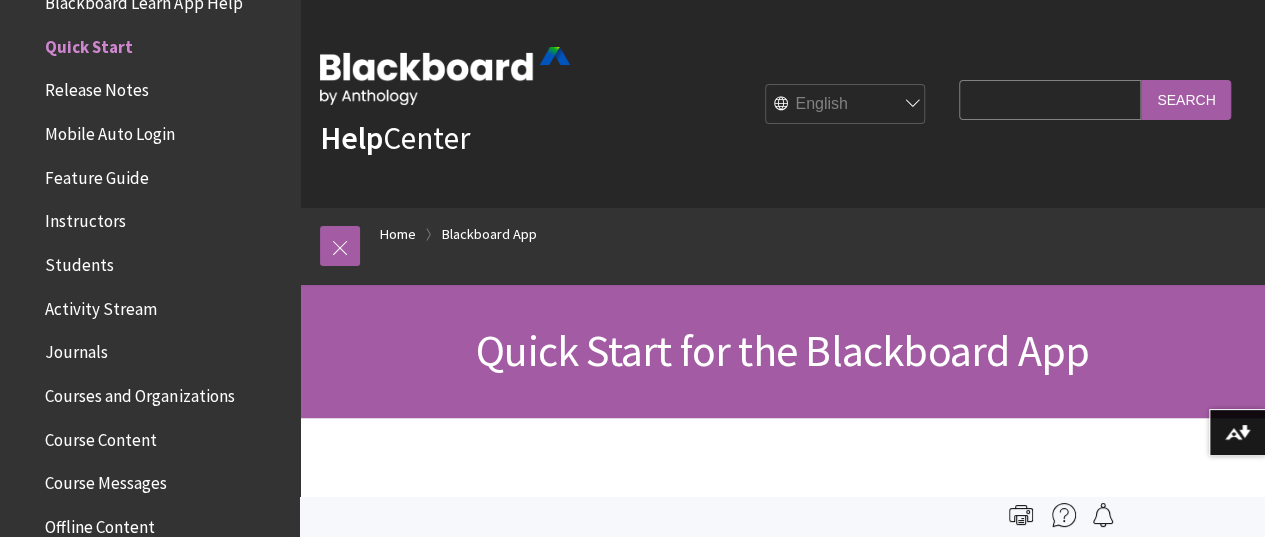 click on "Feature Guide" at bounding box center [97, 174] 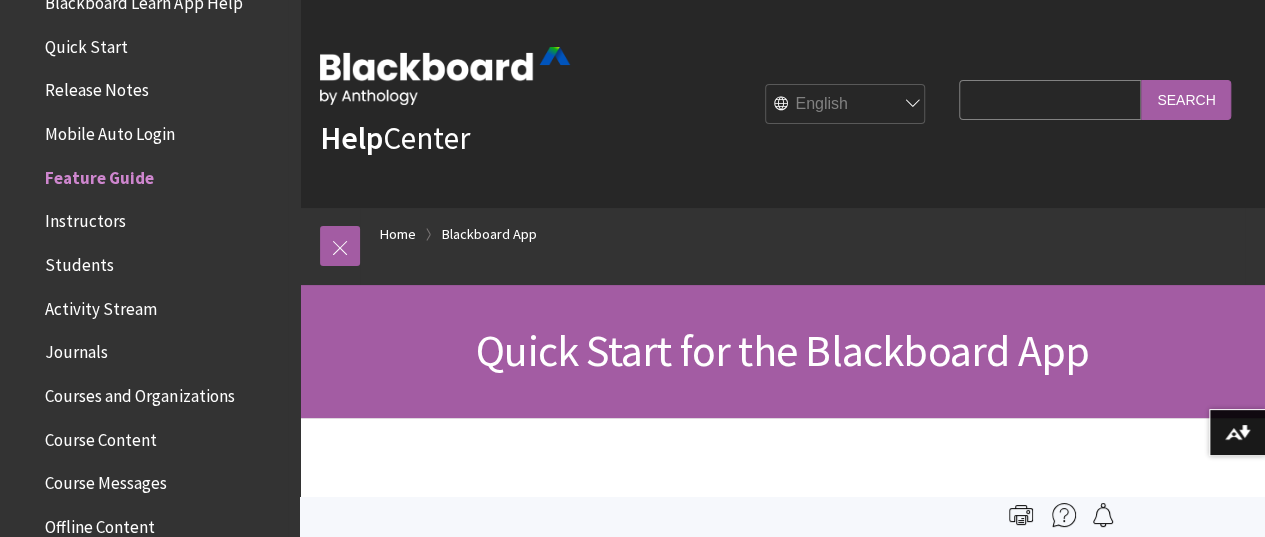 click on "Feature Guide" at bounding box center (99, 174) 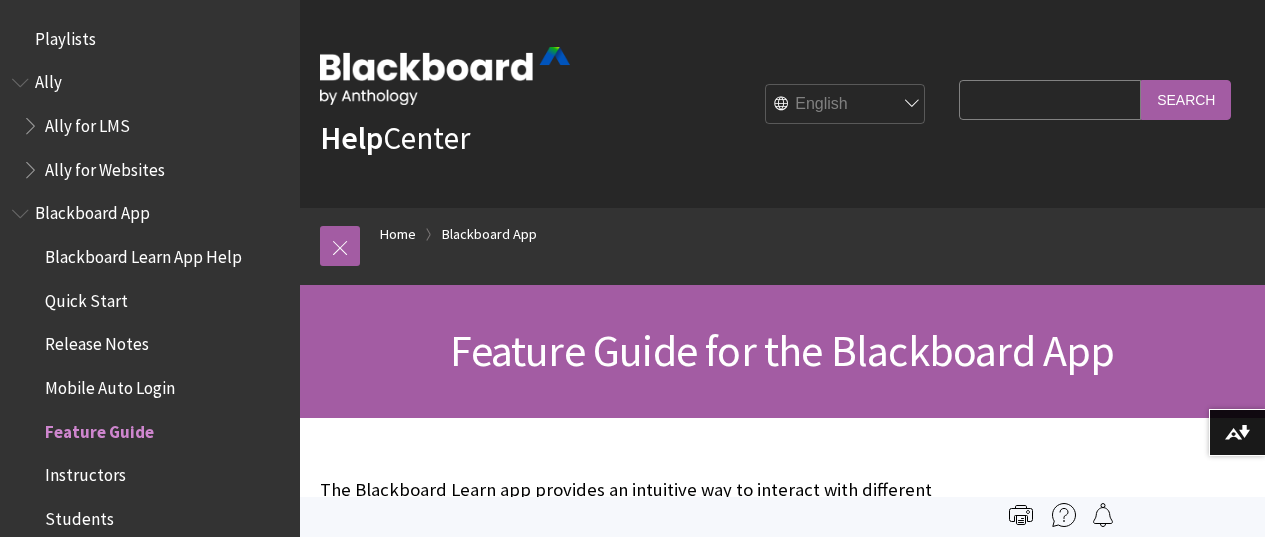 scroll, scrollTop: 0, scrollLeft: 0, axis: both 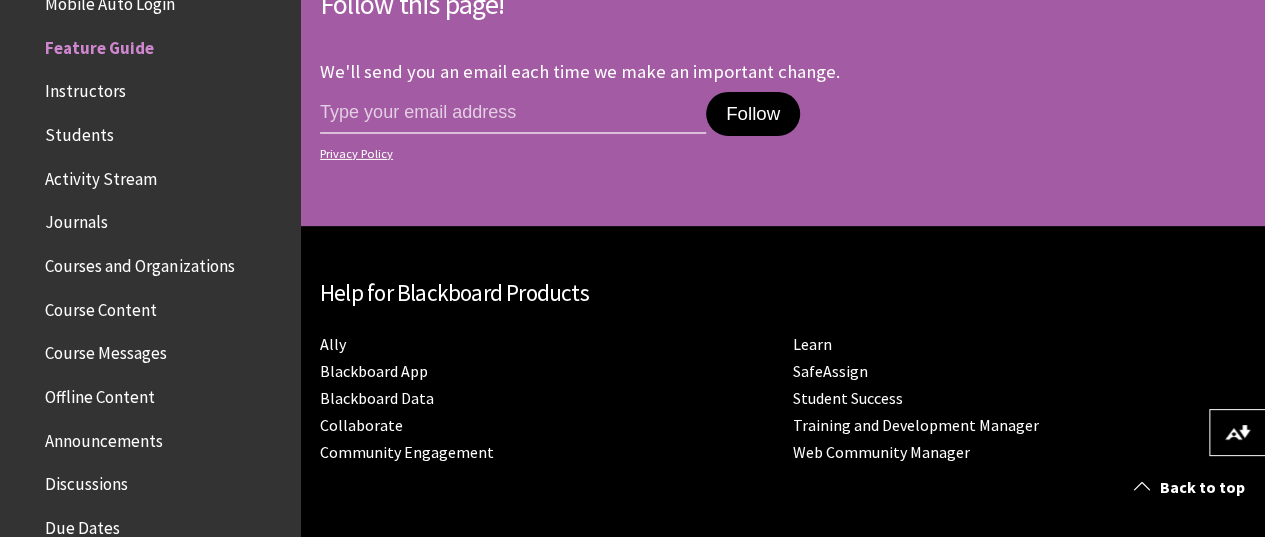 click on "Instructors" at bounding box center [85, 88] 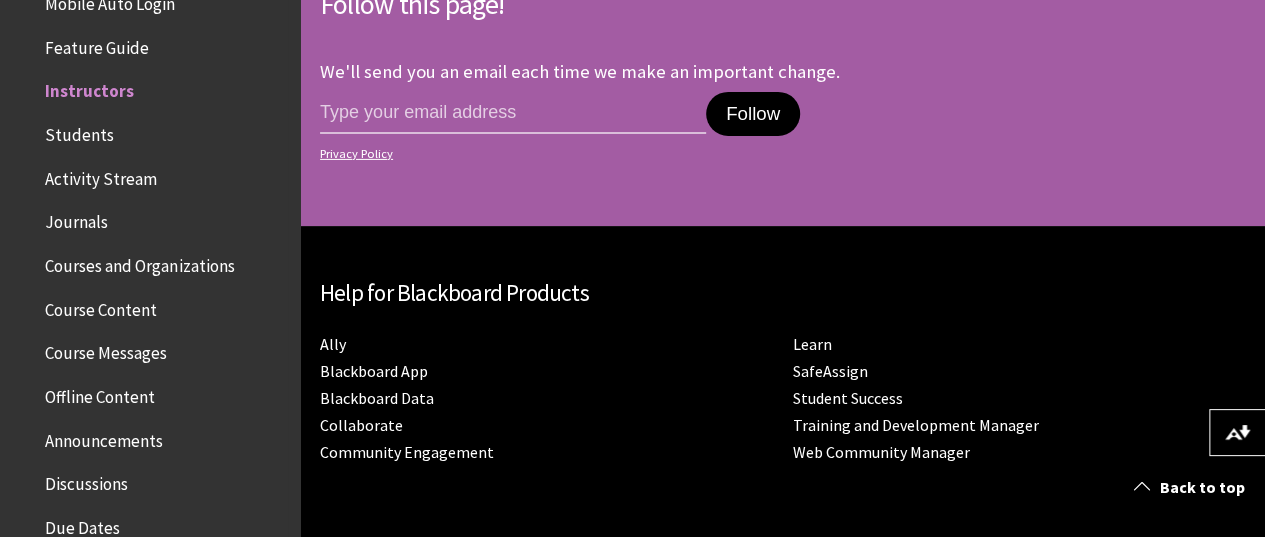 click on "Instructors" at bounding box center [89, 88] 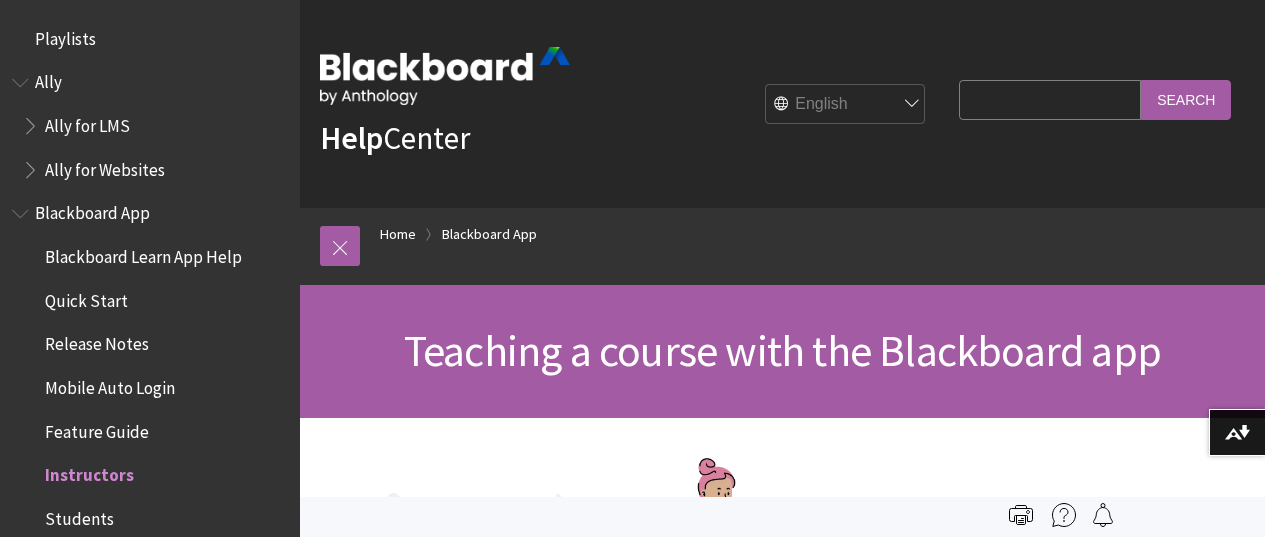 scroll, scrollTop: 0, scrollLeft: 0, axis: both 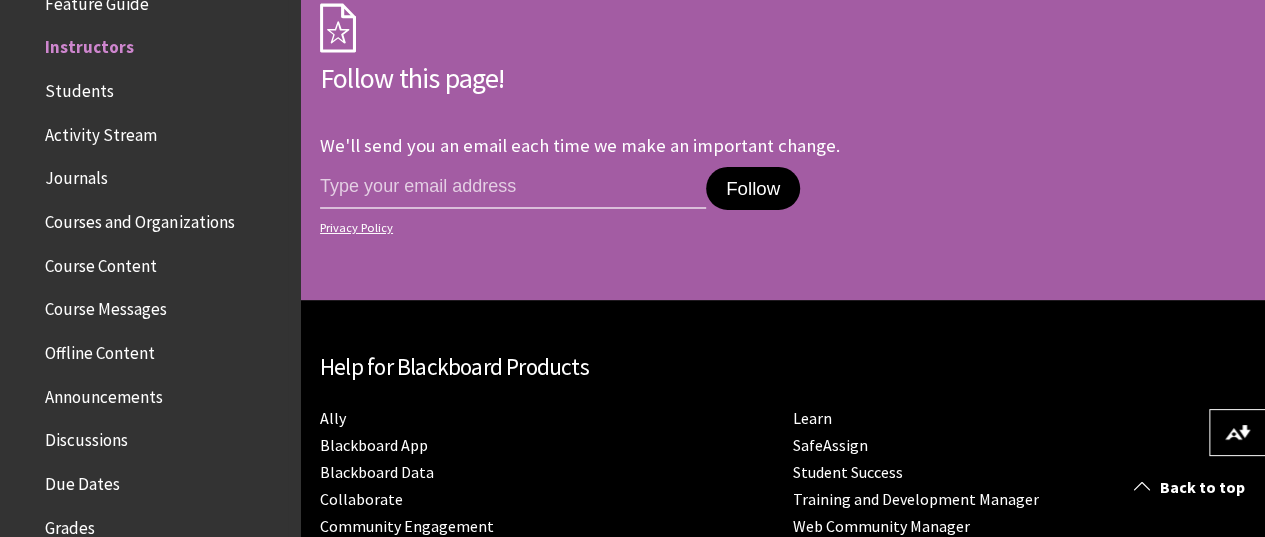 click on "Students" at bounding box center (155, 91) 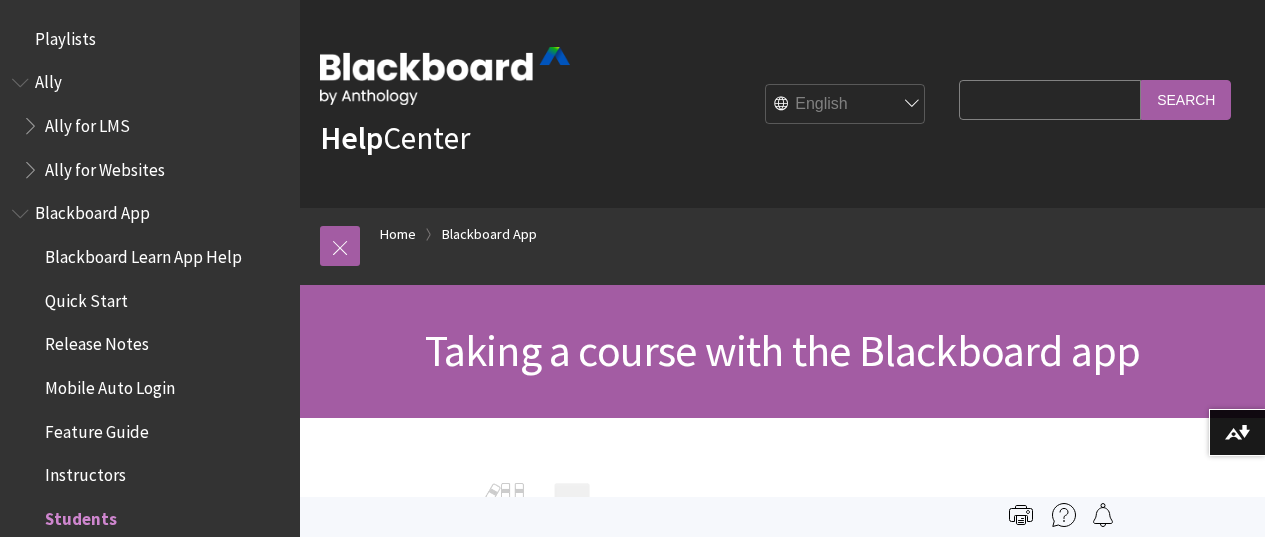 scroll, scrollTop: 0, scrollLeft: 0, axis: both 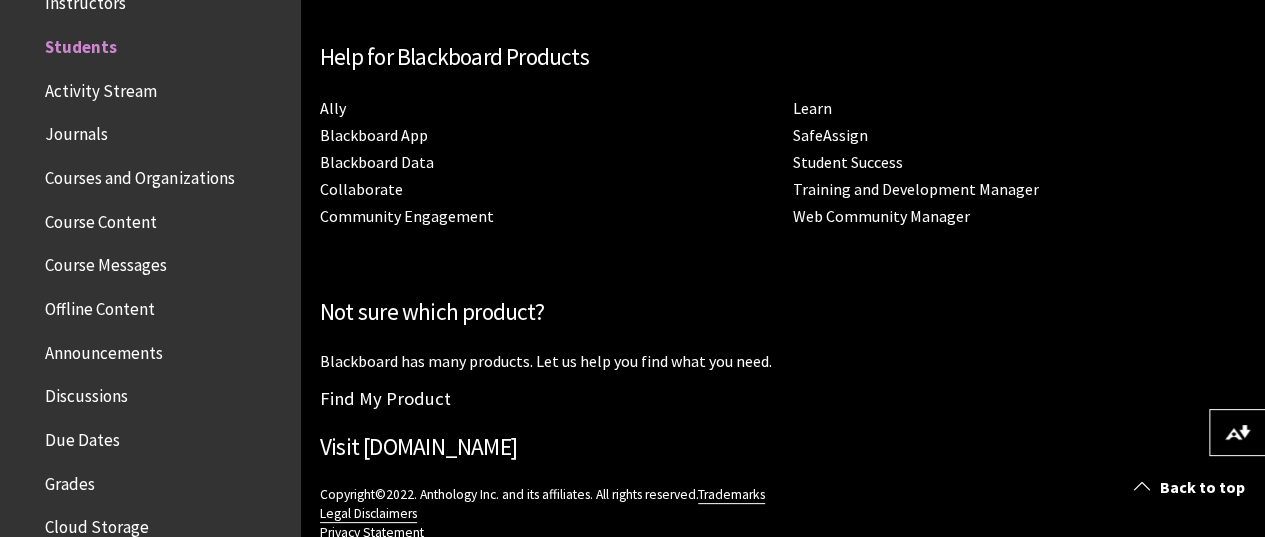click on "Courses and Organizations" at bounding box center [139, 174] 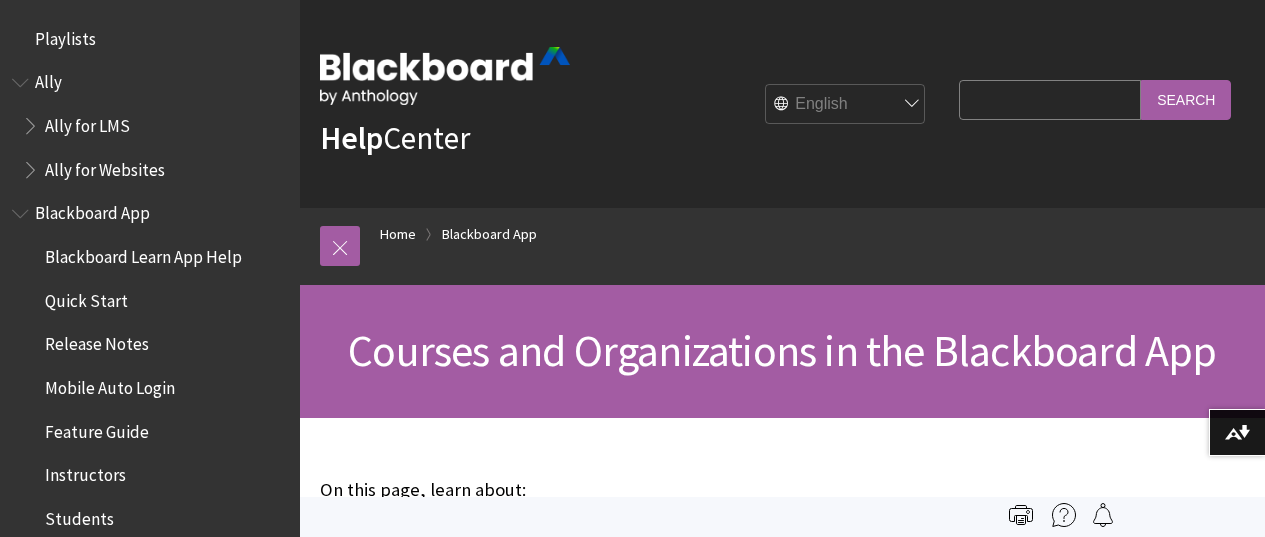 scroll, scrollTop: 0, scrollLeft: 0, axis: both 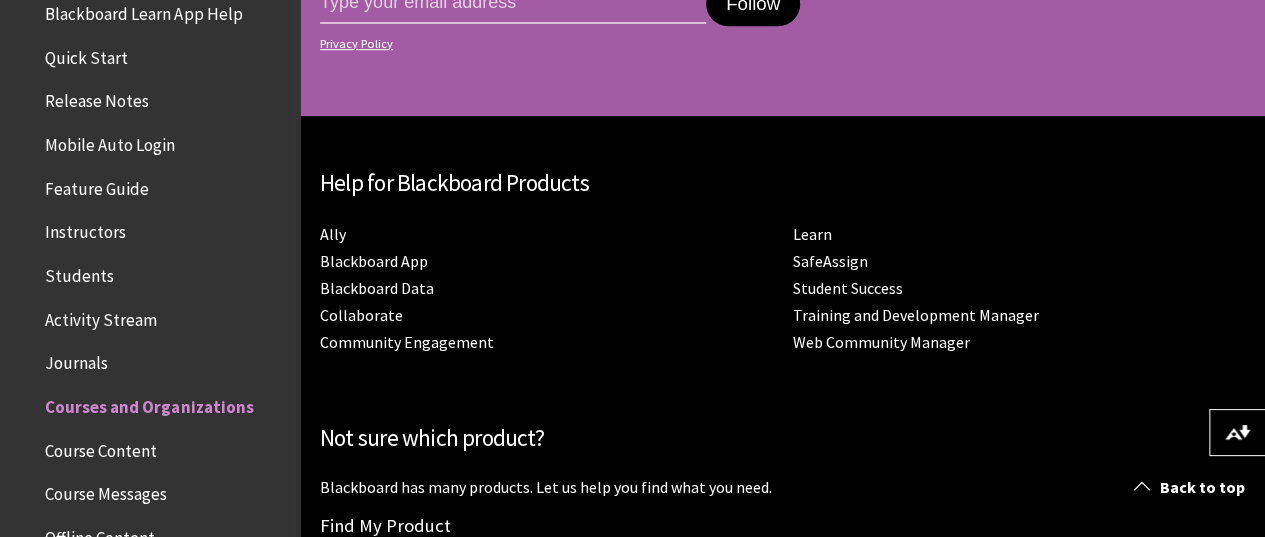 click on "Instructors" at bounding box center (85, 229) 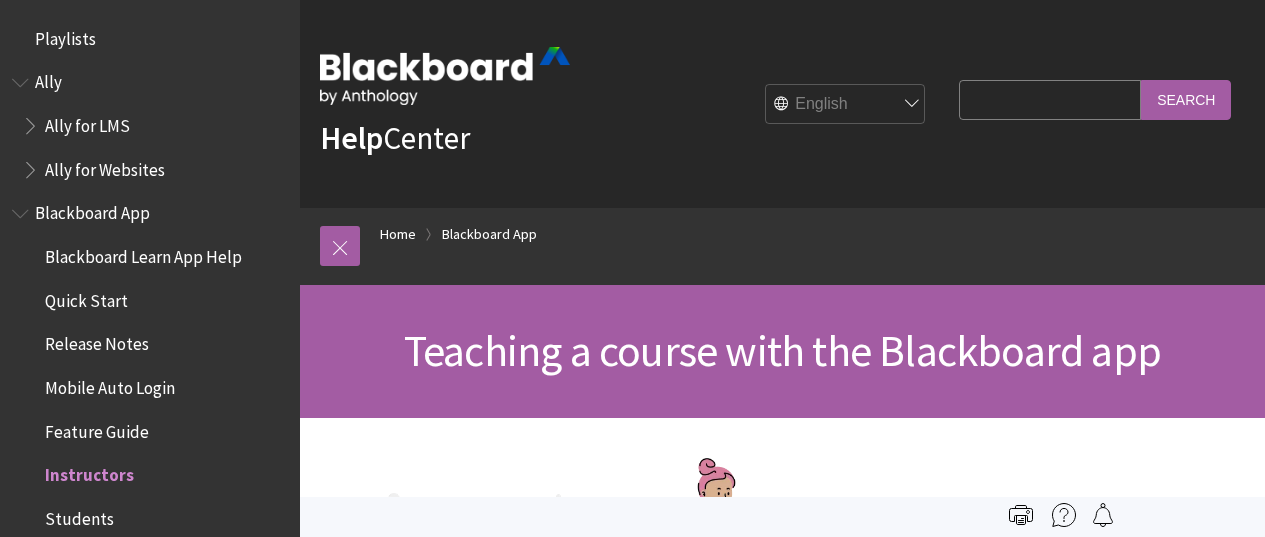 scroll, scrollTop: 0, scrollLeft: 0, axis: both 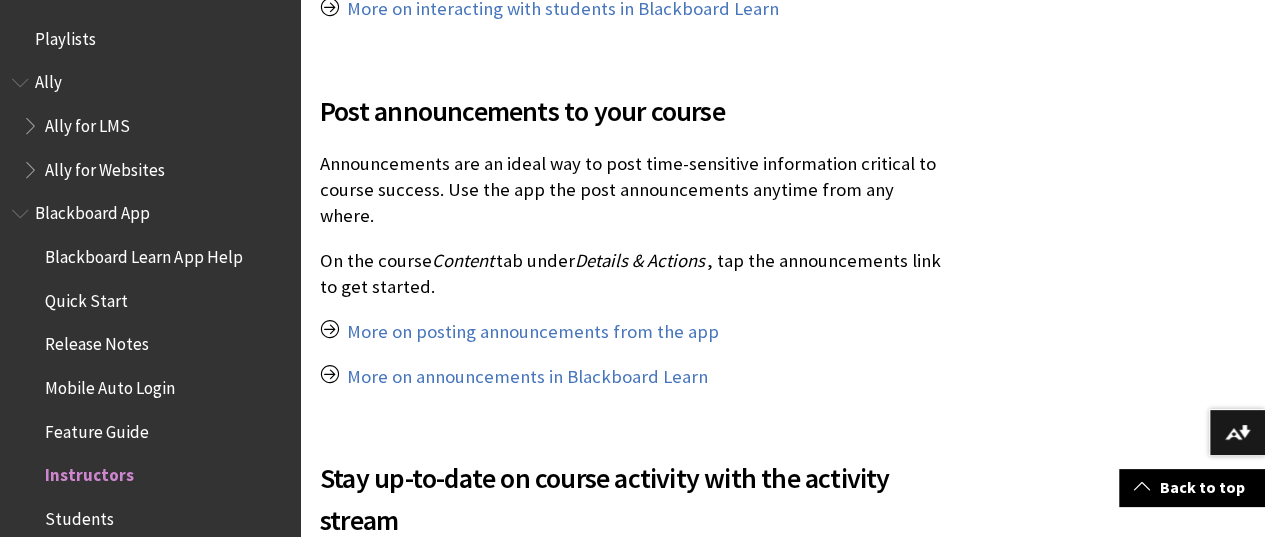 click on "Quick Start" at bounding box center (86, 297) 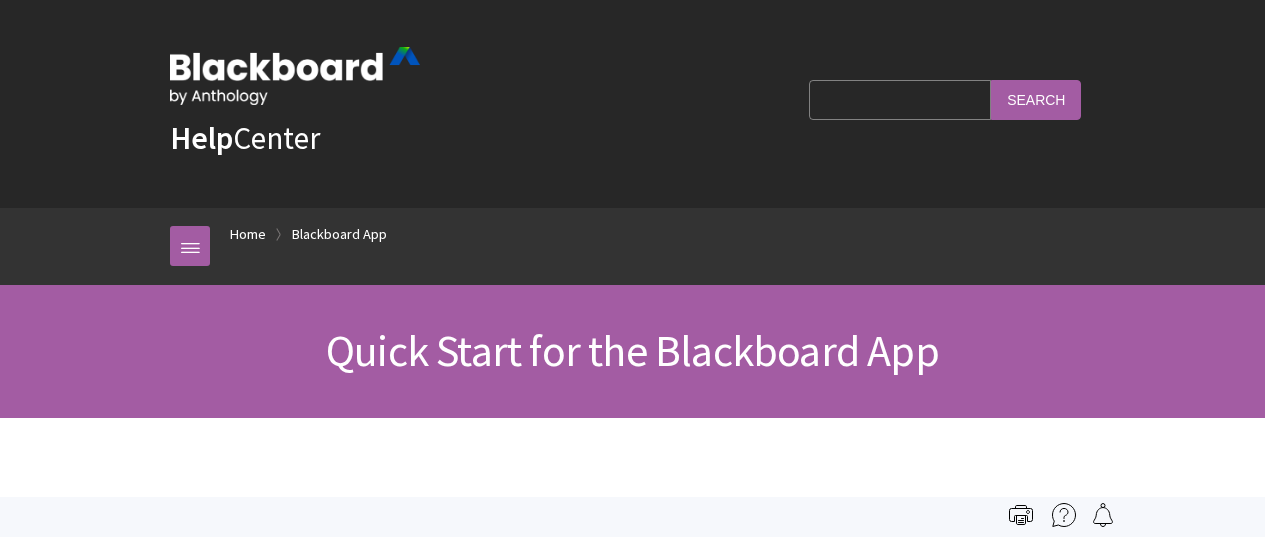 scroll, scrollTop: 0, scrollLeft: 0, axis: both 